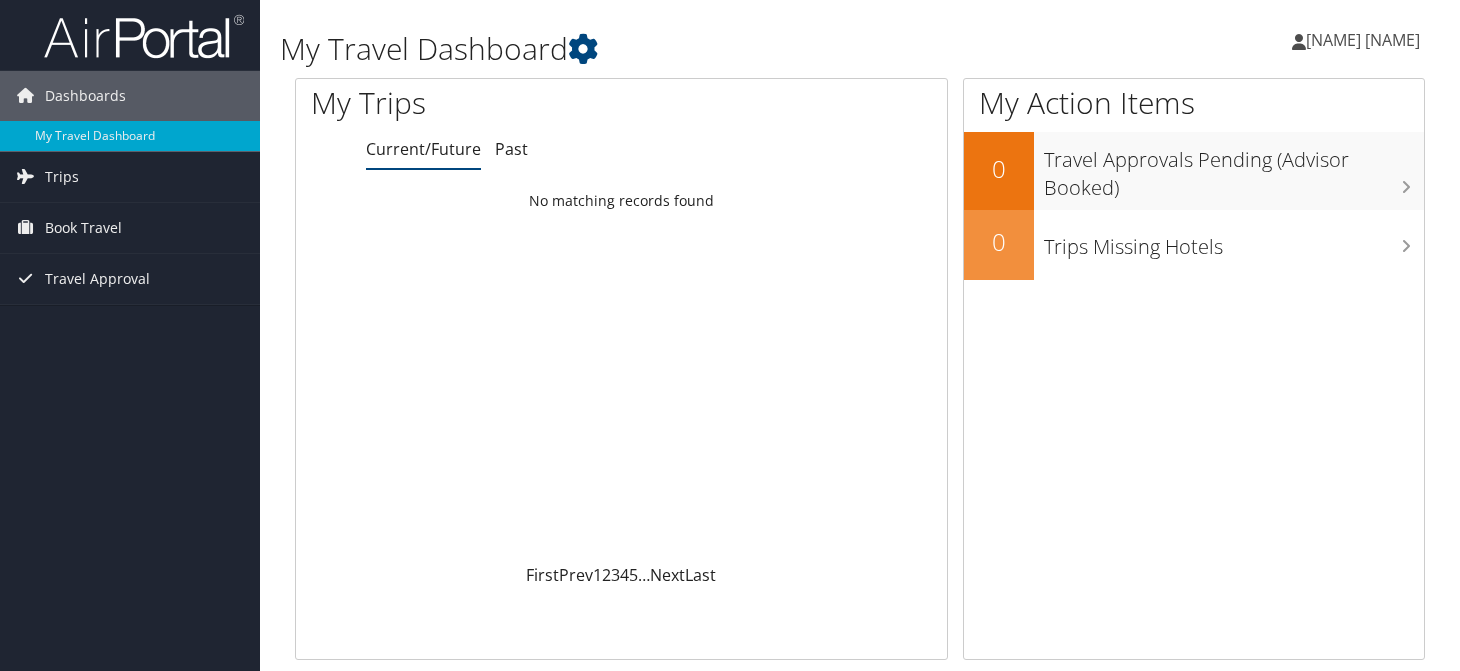 scroll, scrollTop: 0, scrollLeft: 0, axis: both 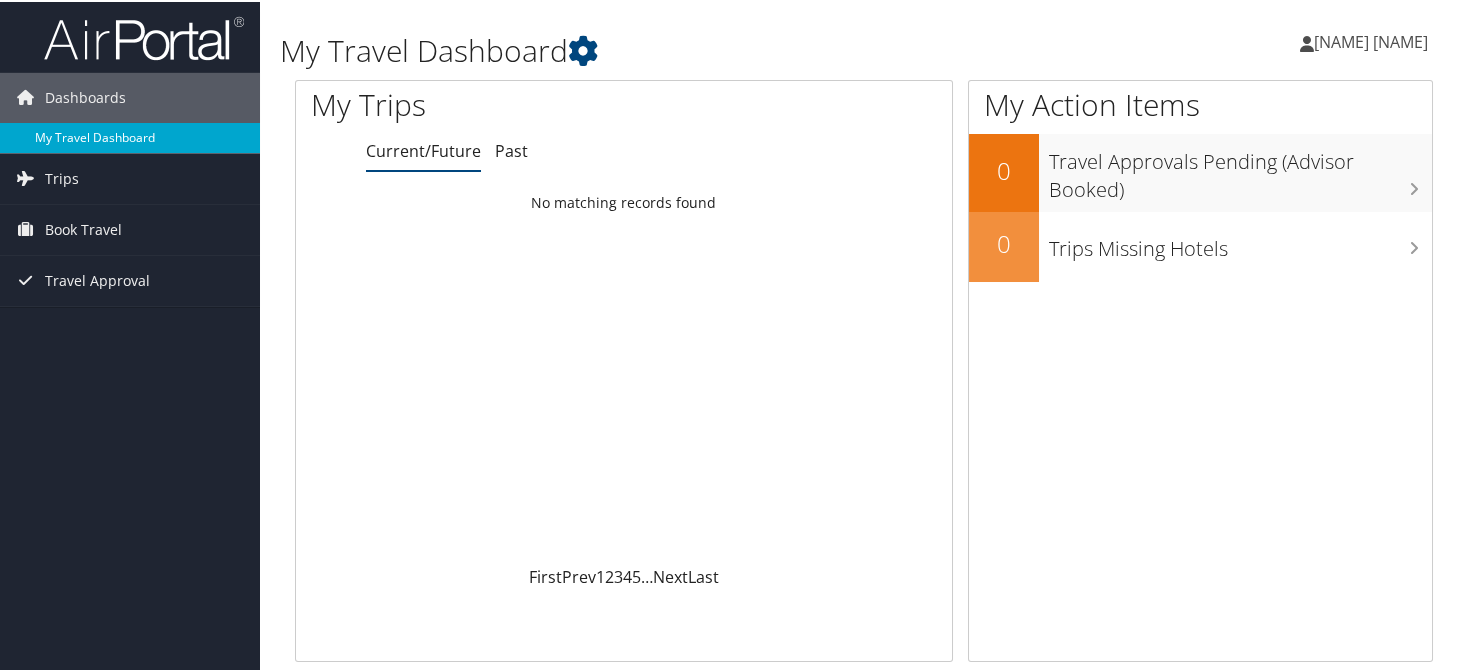 click on "My Travel Dashboard" at bounding box center [130, 136] 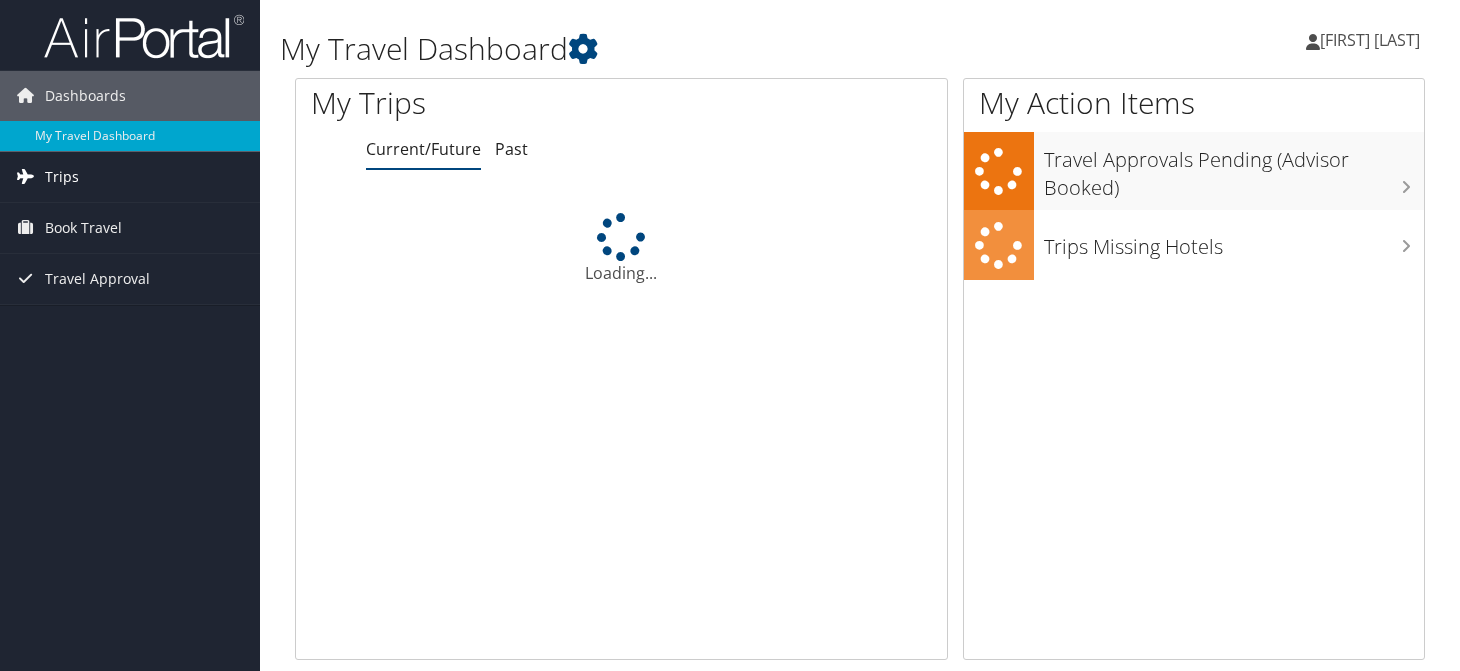 scroll, scrollTop: 0, scrollLeft: 0, axis: both 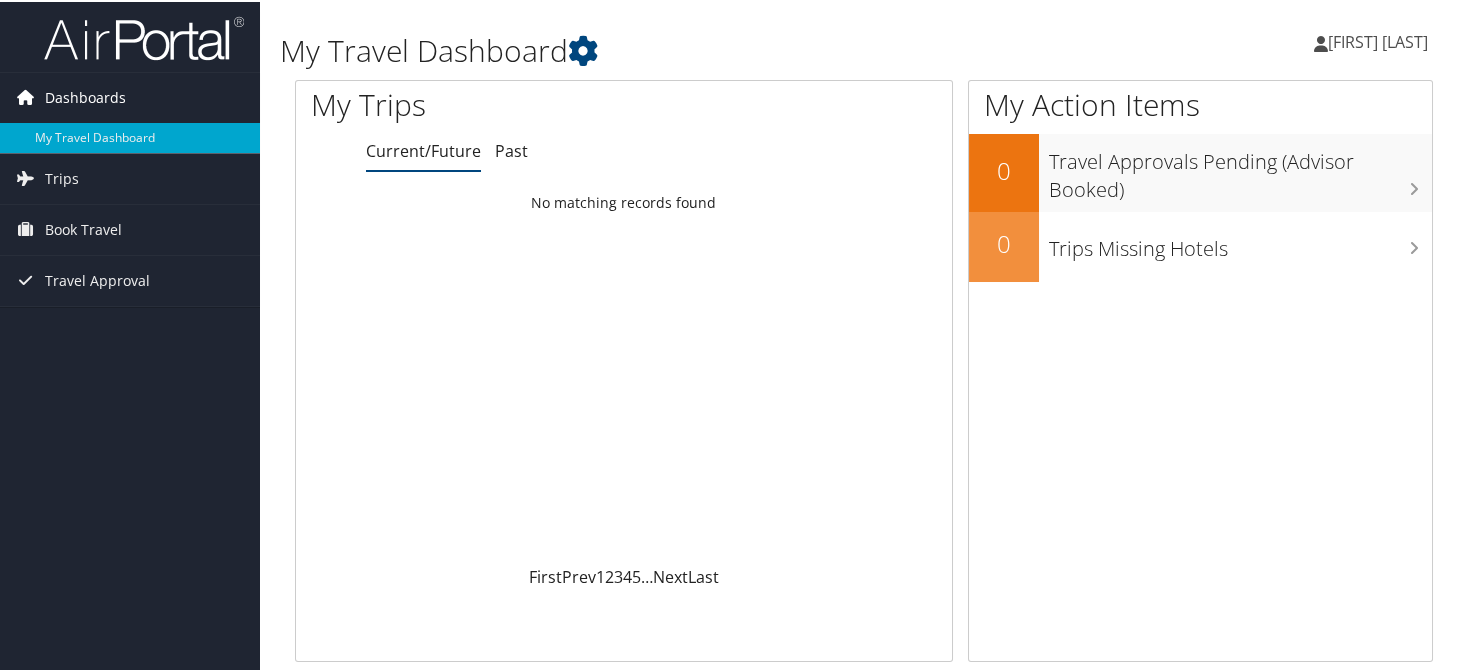 click on "Dashboards" at bounding box center [85, 96] 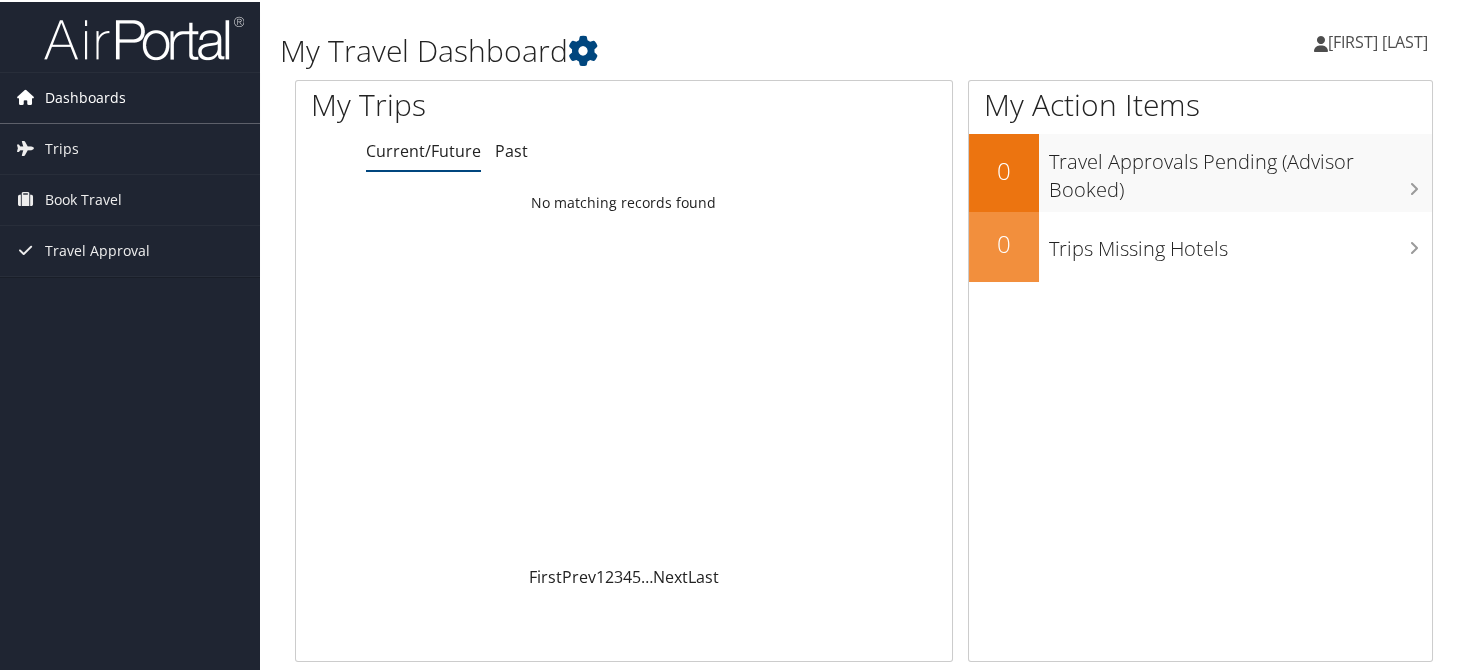 click on "Dashboards" at bounding box center [85, 96] 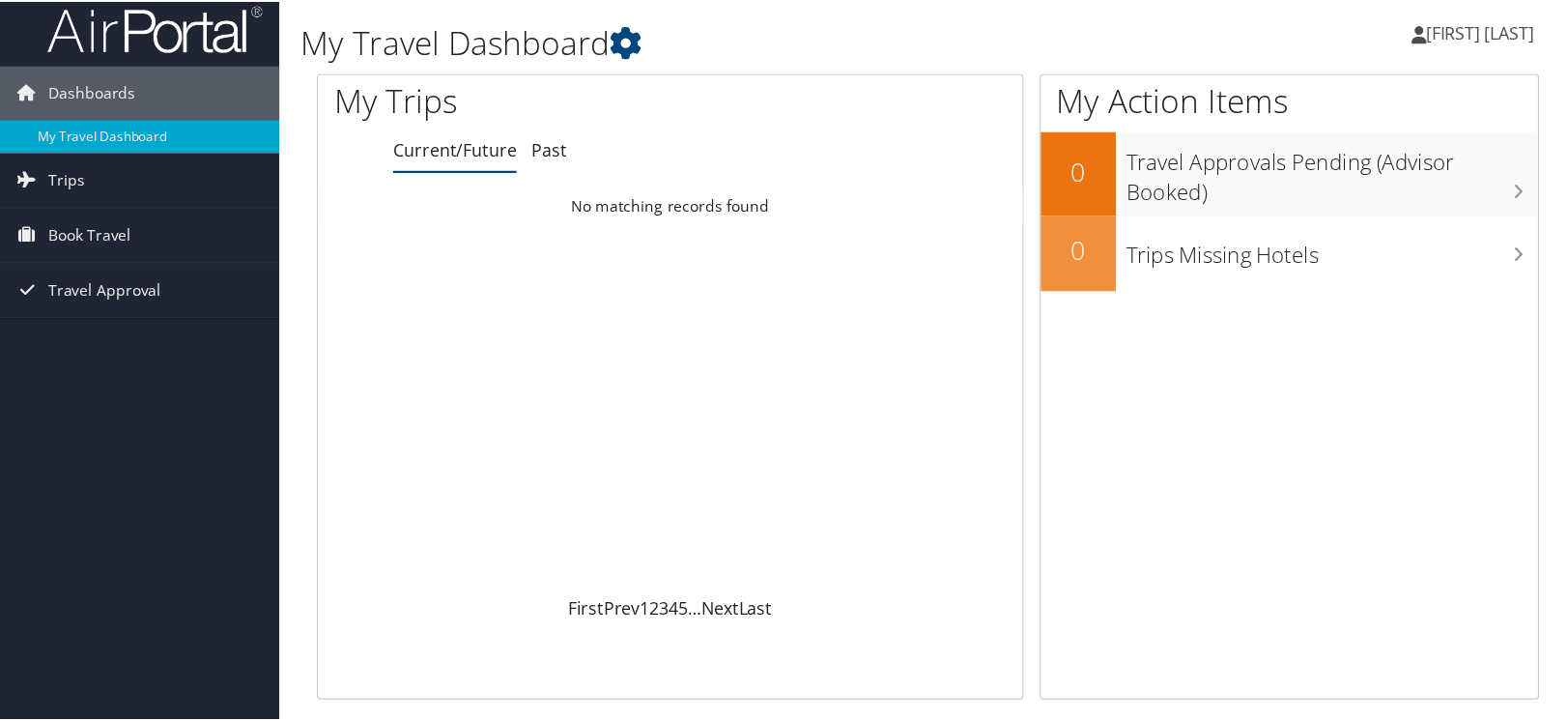 scroll, scrollTop: 0, scrollLeft: 0, axis: both 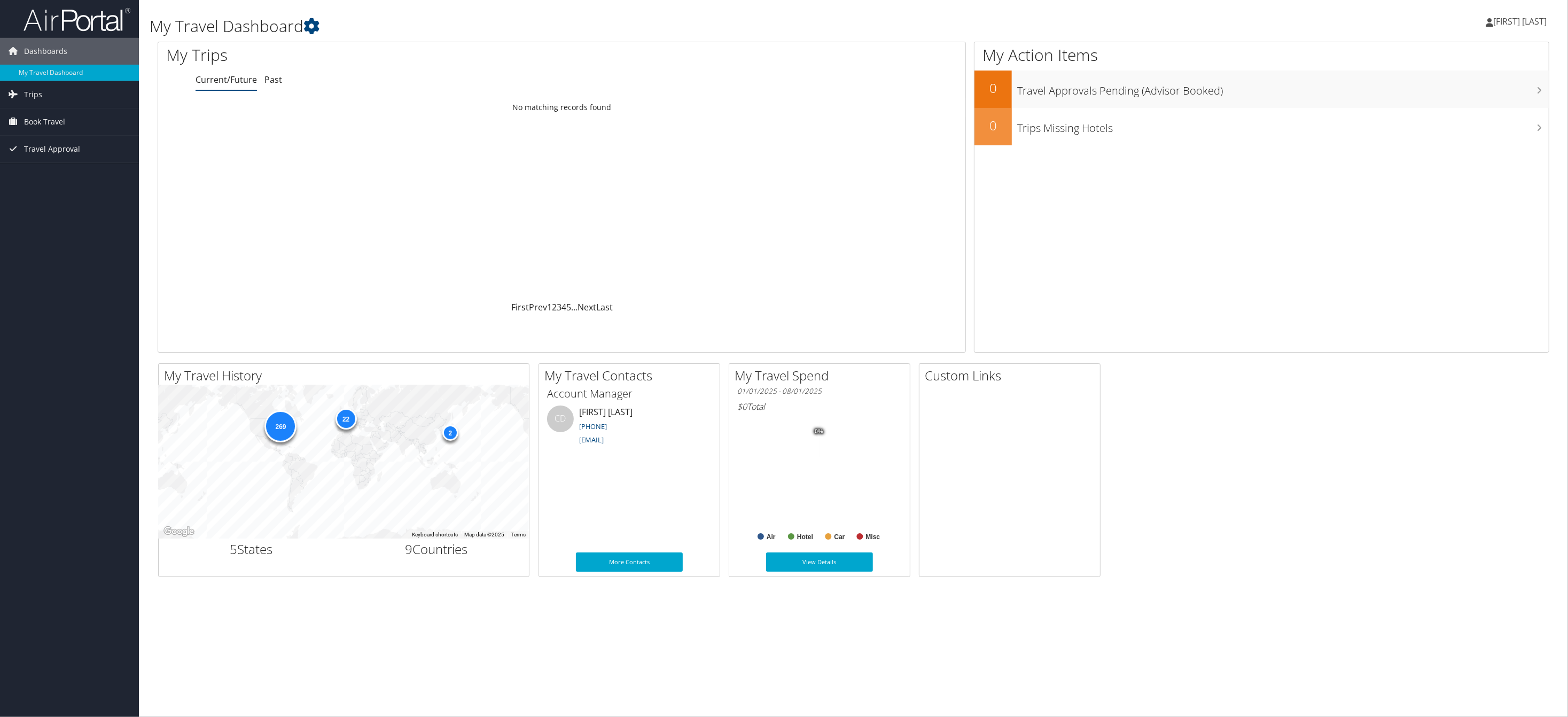 click on "[FIRST] [LAST]" at bounding box center (1520, 21) 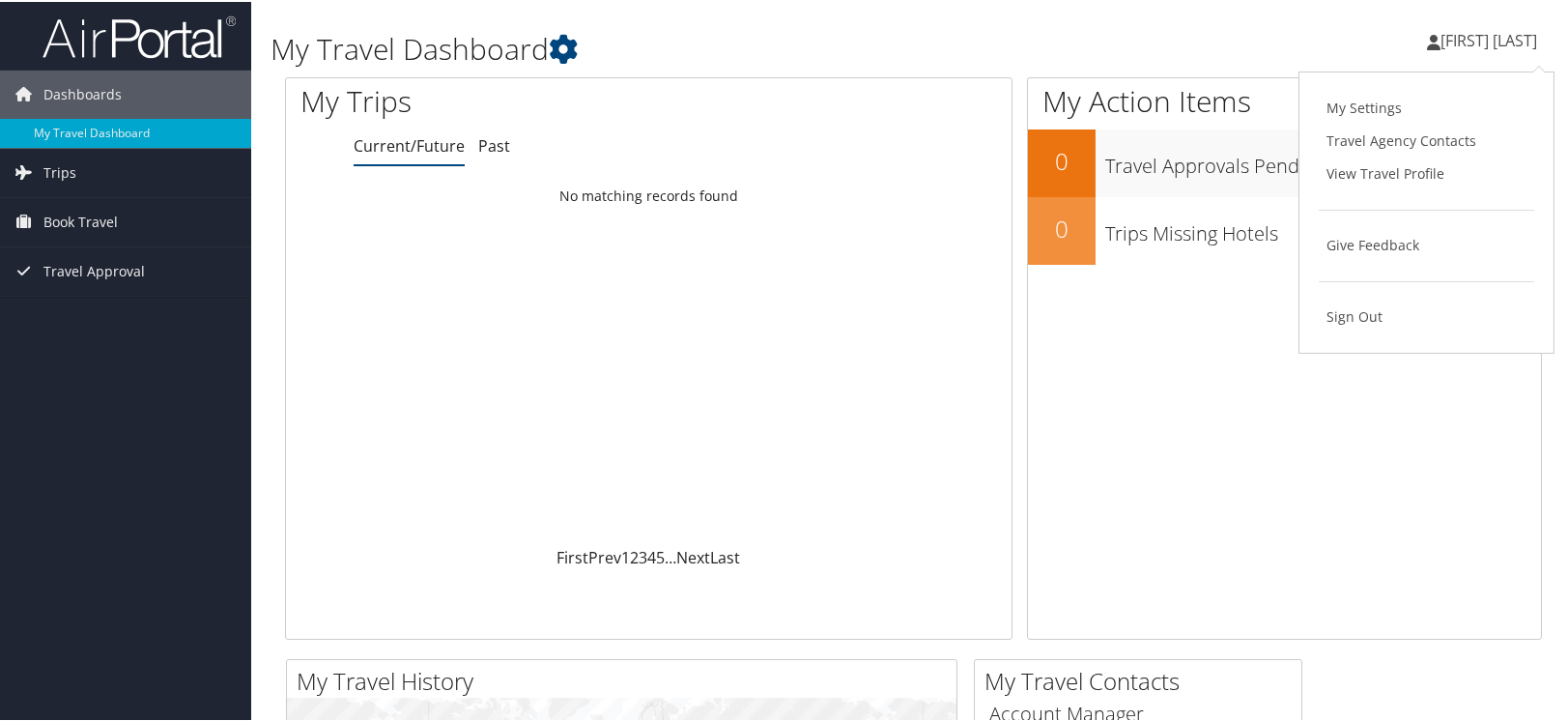 click on "My Settings
Travel Agency Contacts
View Travel Profile
Give Feedback
Sign Out" at bounding box center (1426, 211) 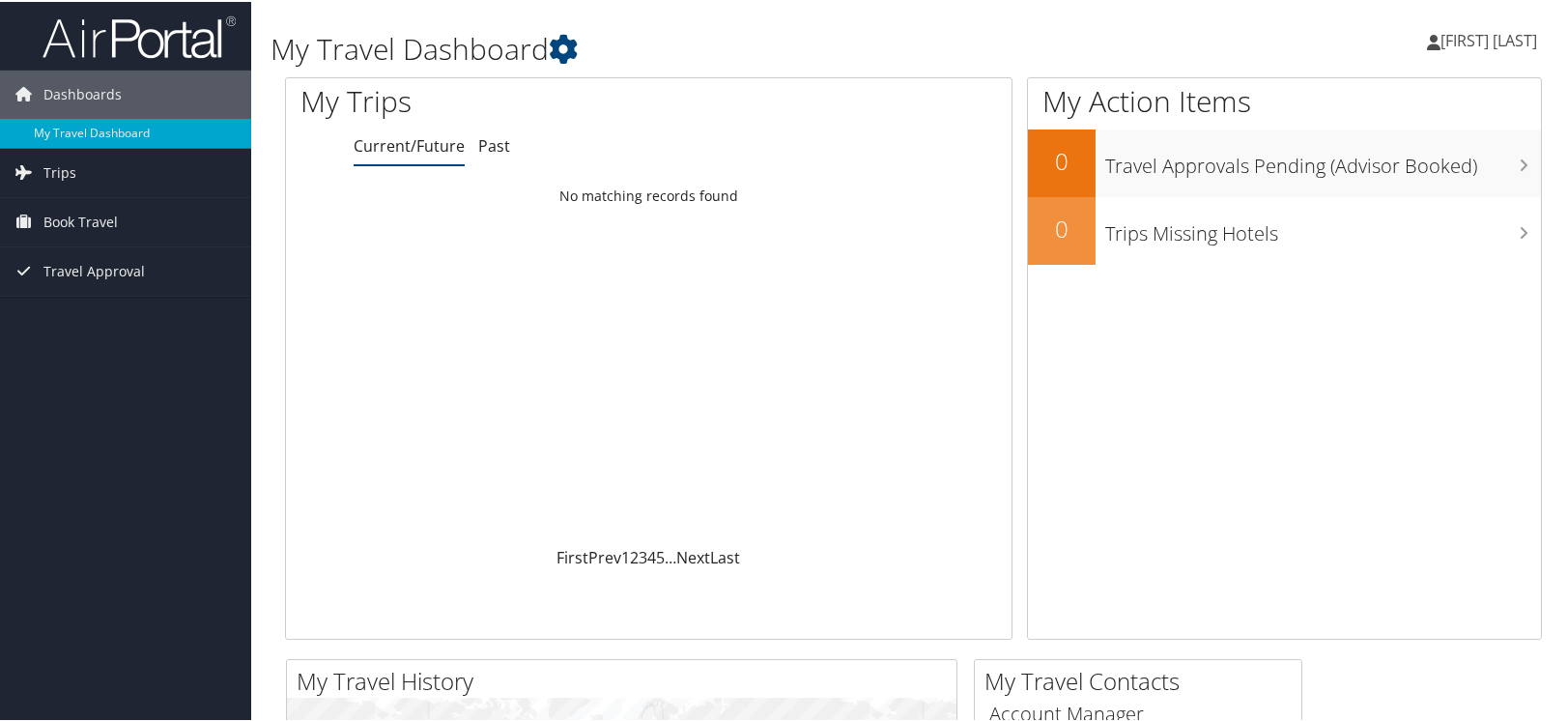 click on "[FIRST] [LAST]" at bounding box center [1489, 39] 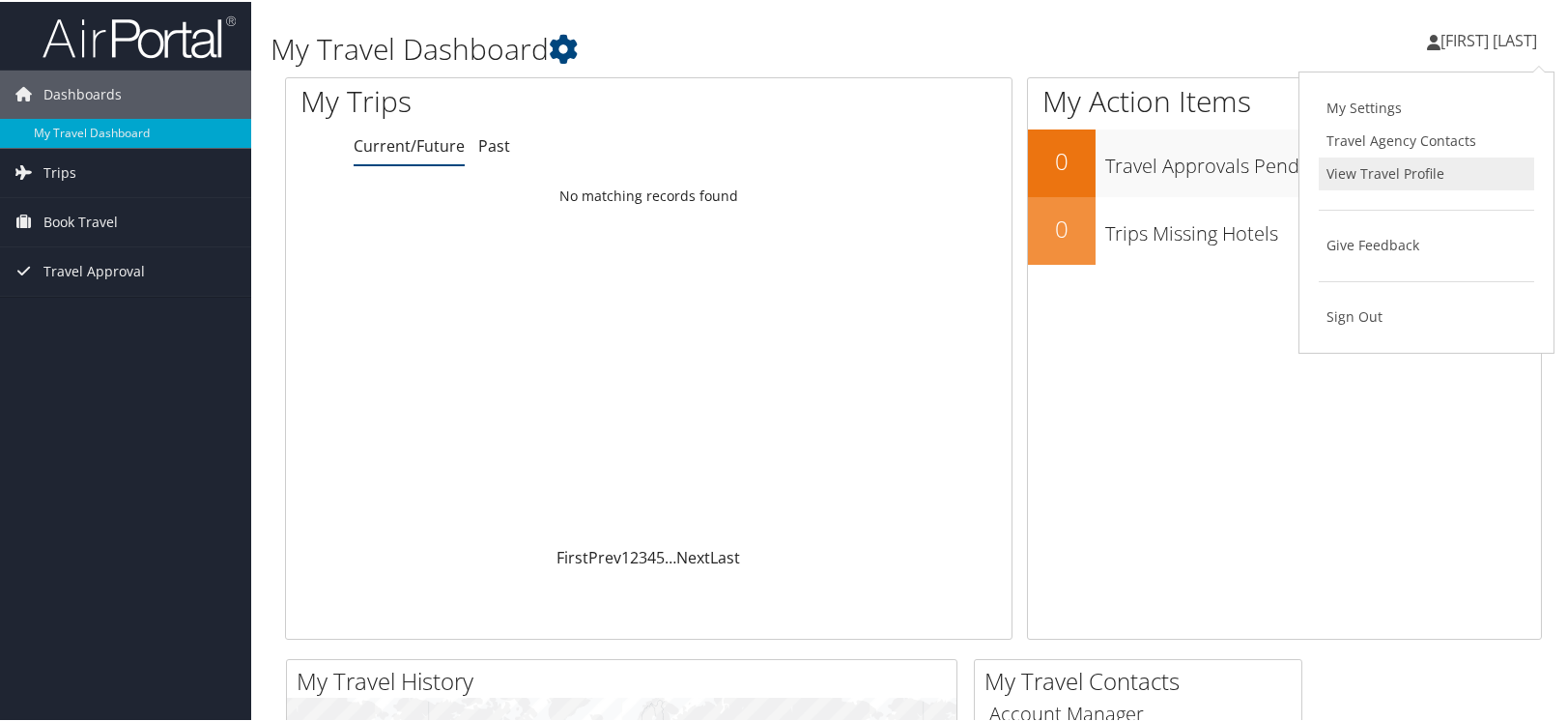 click on "View Travel Profile" at bounding box center (1426, 172) 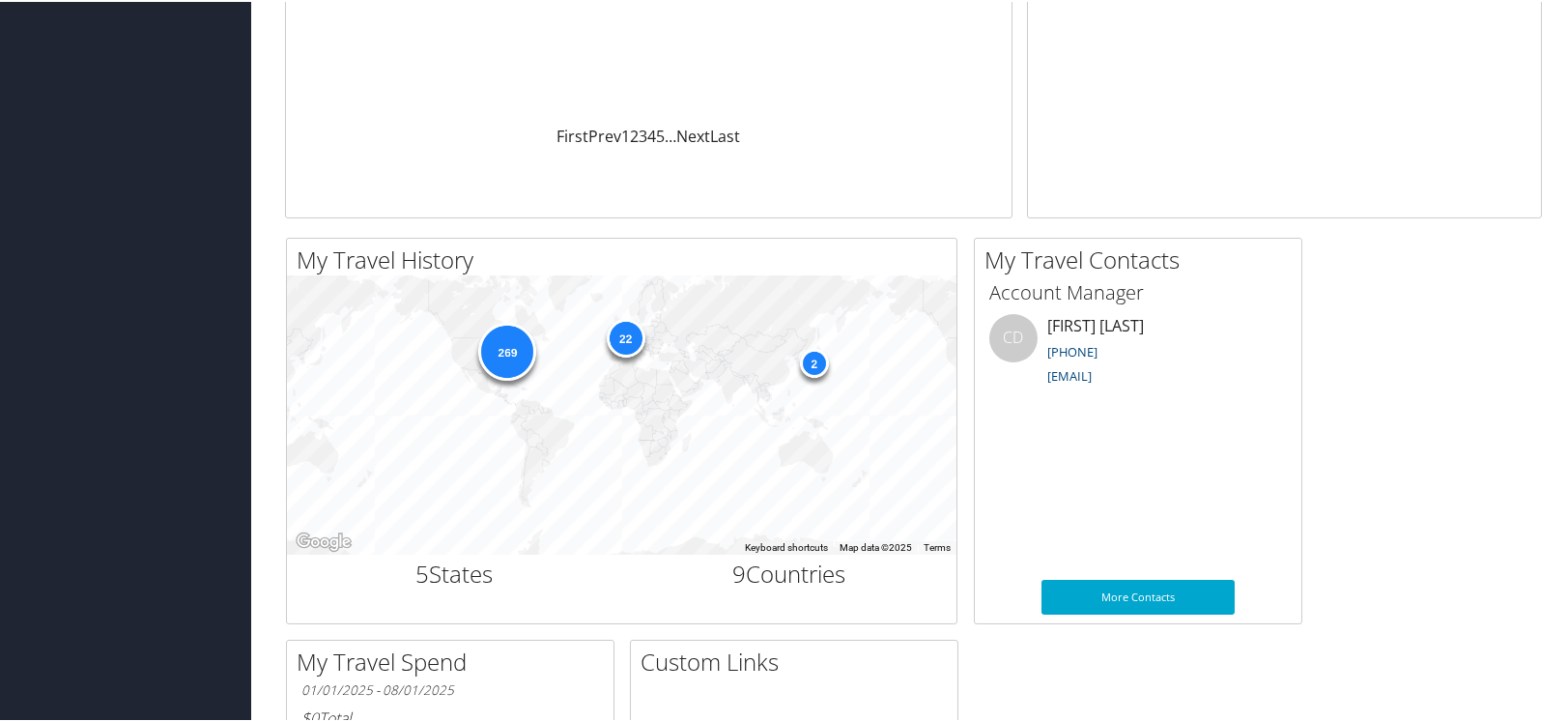 scroll, scrollTop: 0, scrollLeft: 0, axis: both 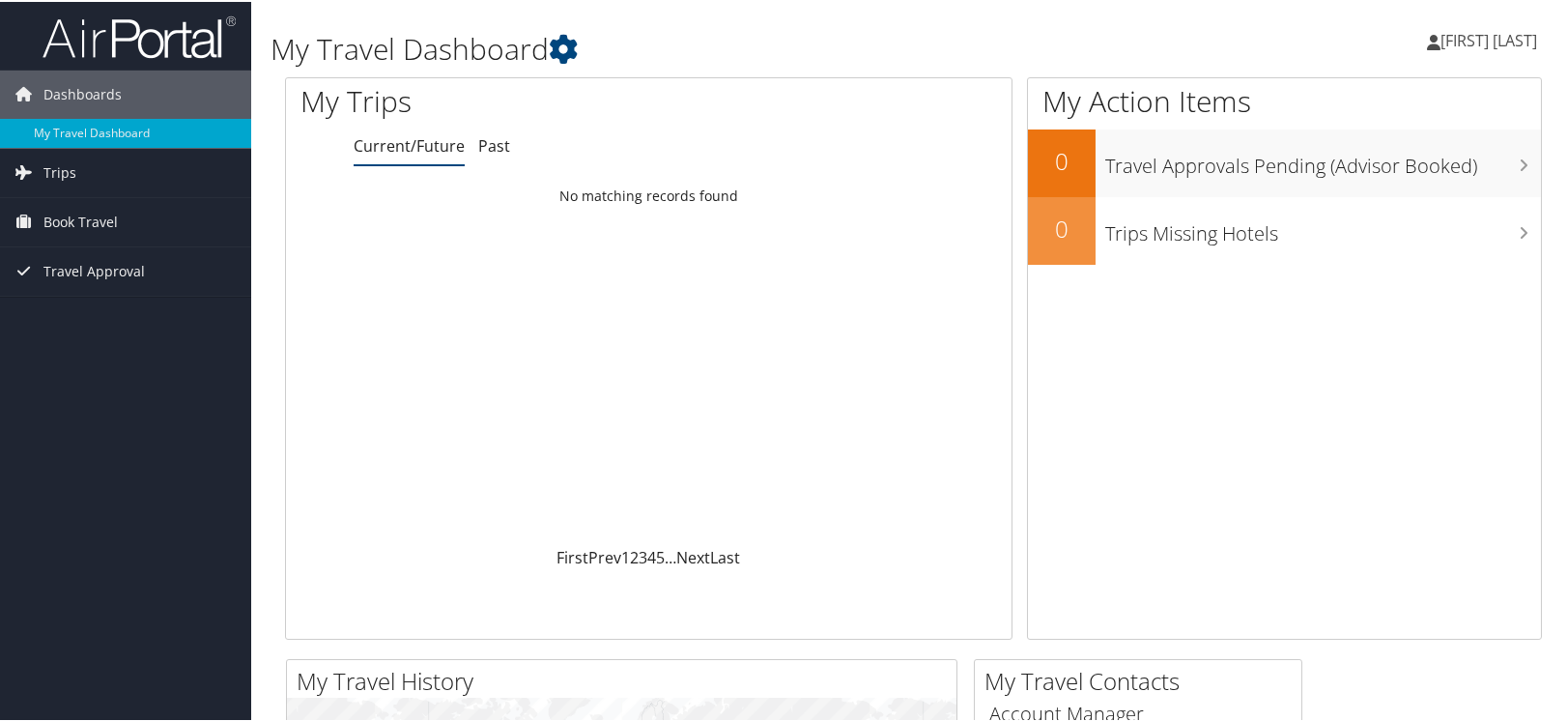 click on "[FIRST] [LAST]" at bounding box center [1489, 39] 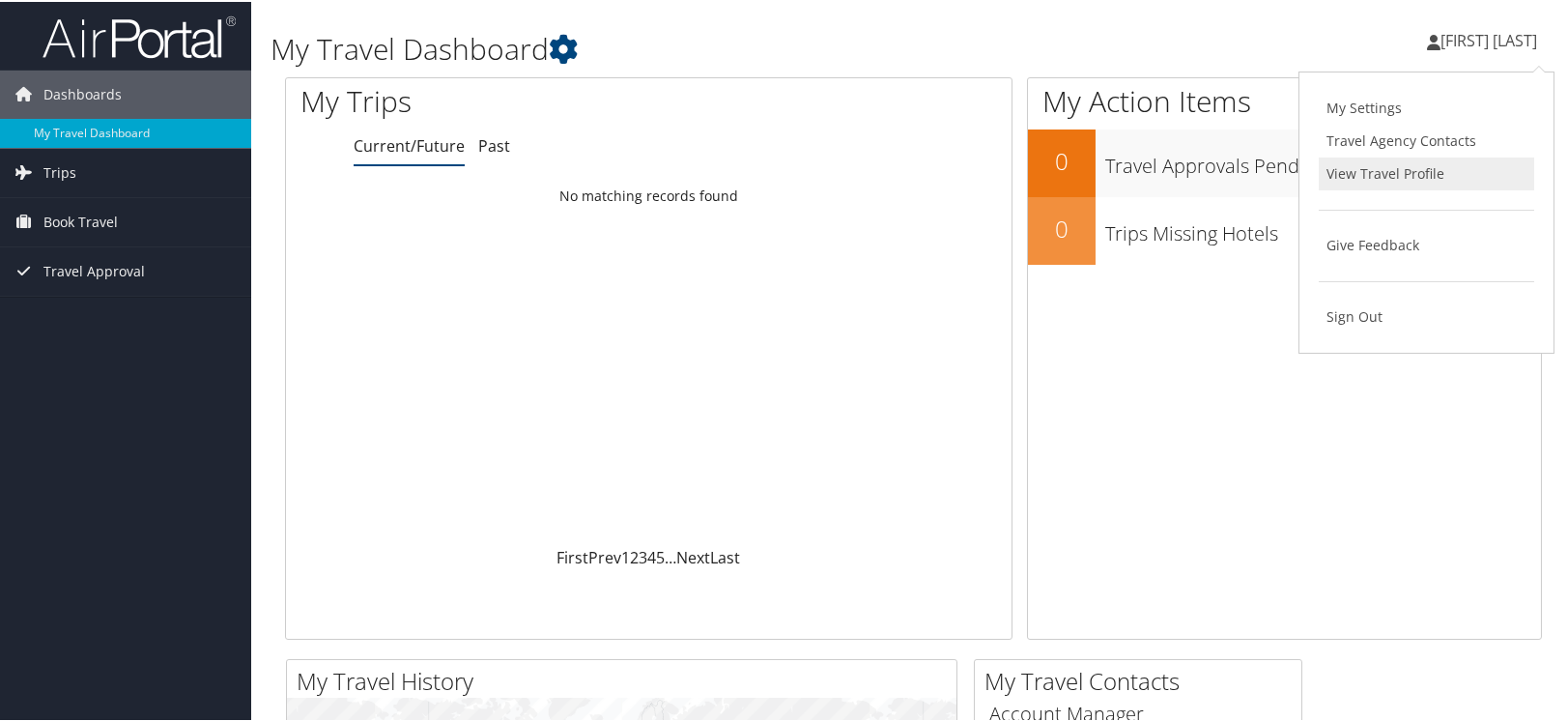 click on "View Travel Profile" at bounding box center (1426, 172) 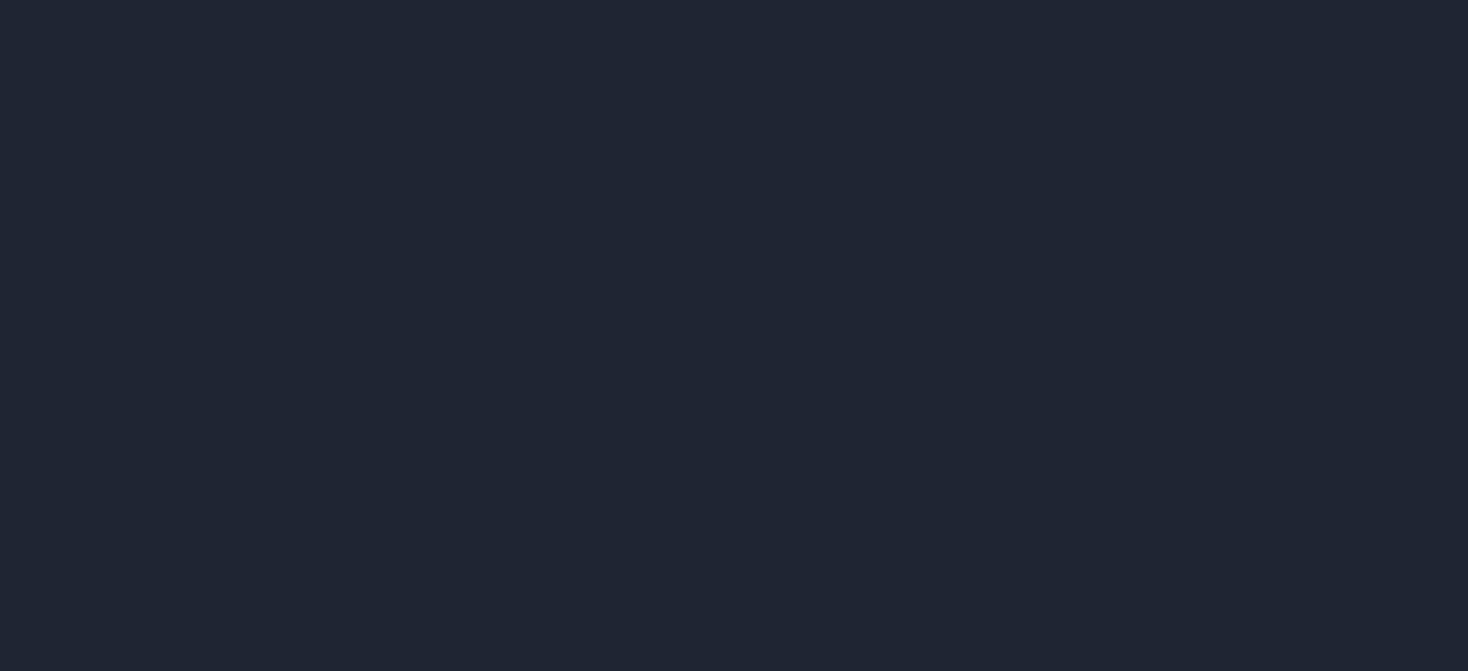 scroll, scrollTop: 0, scrollLeft: 0, axis: both 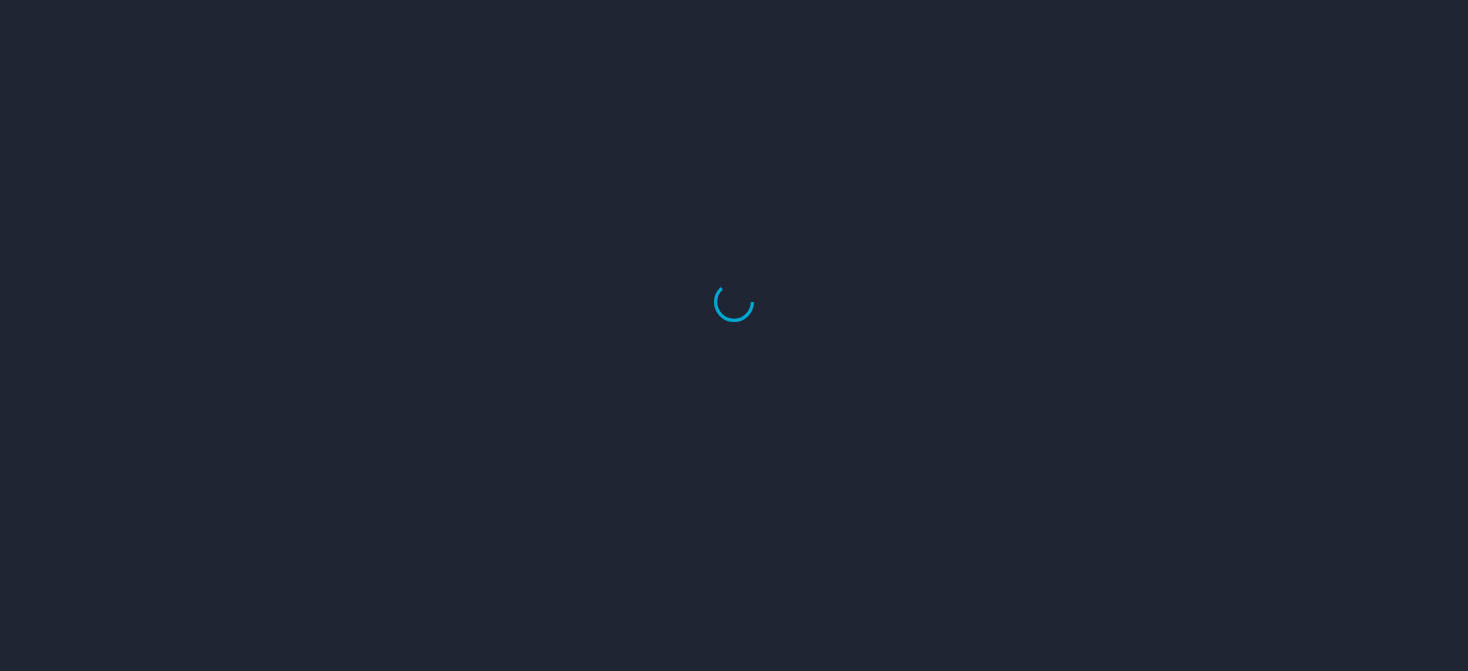 select on "US" 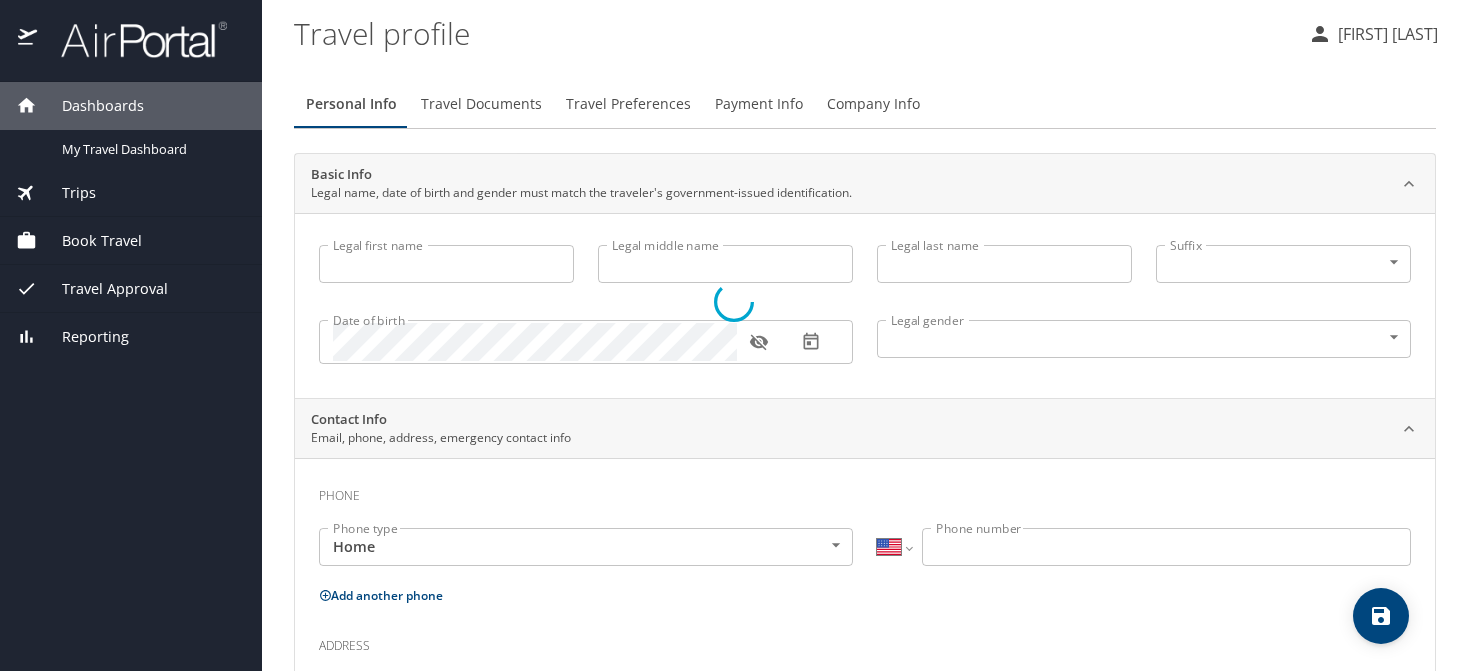 type on "[LAST]" 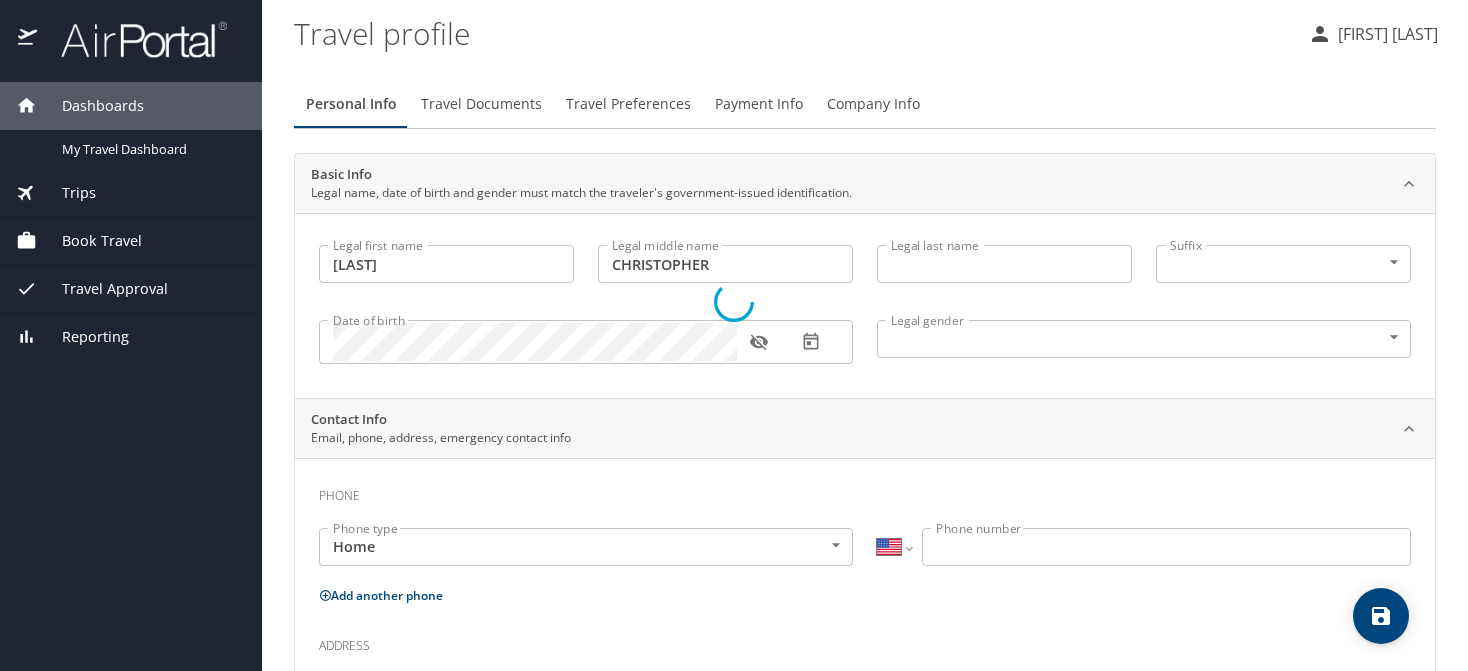 type on "JONES" 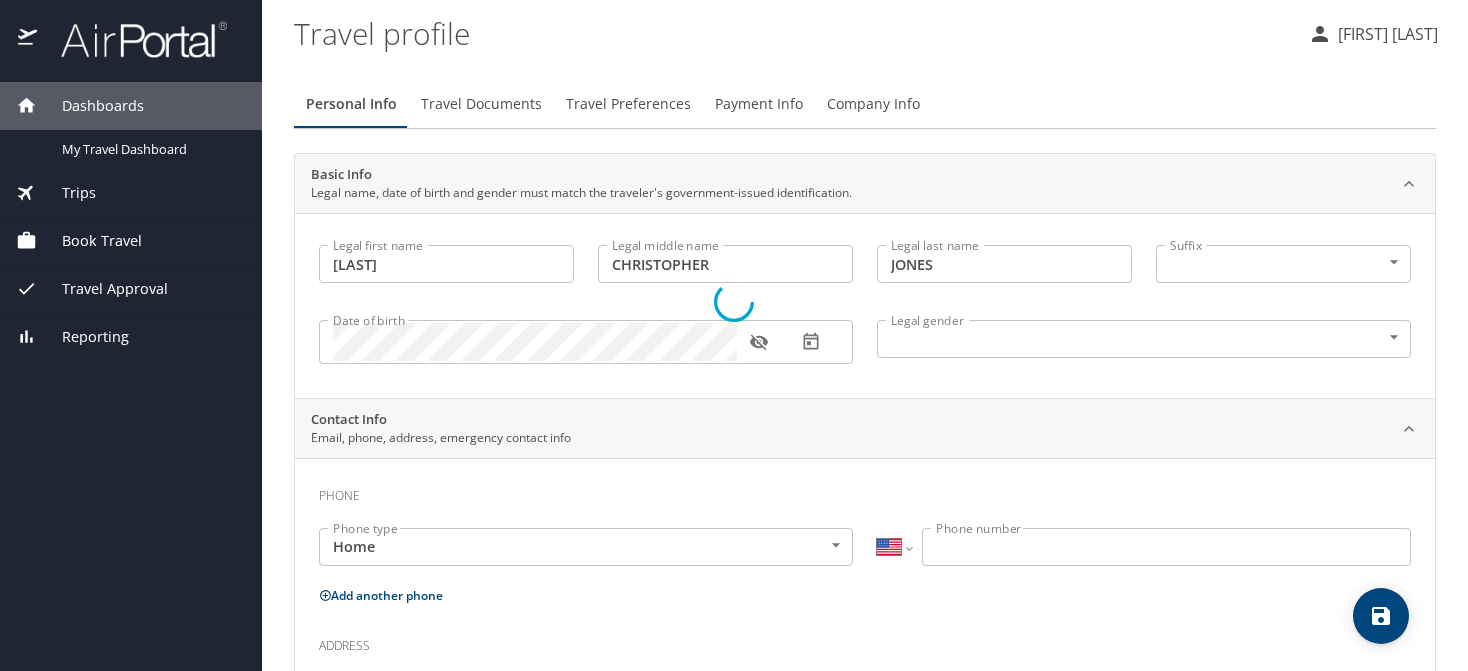 select on "SC" 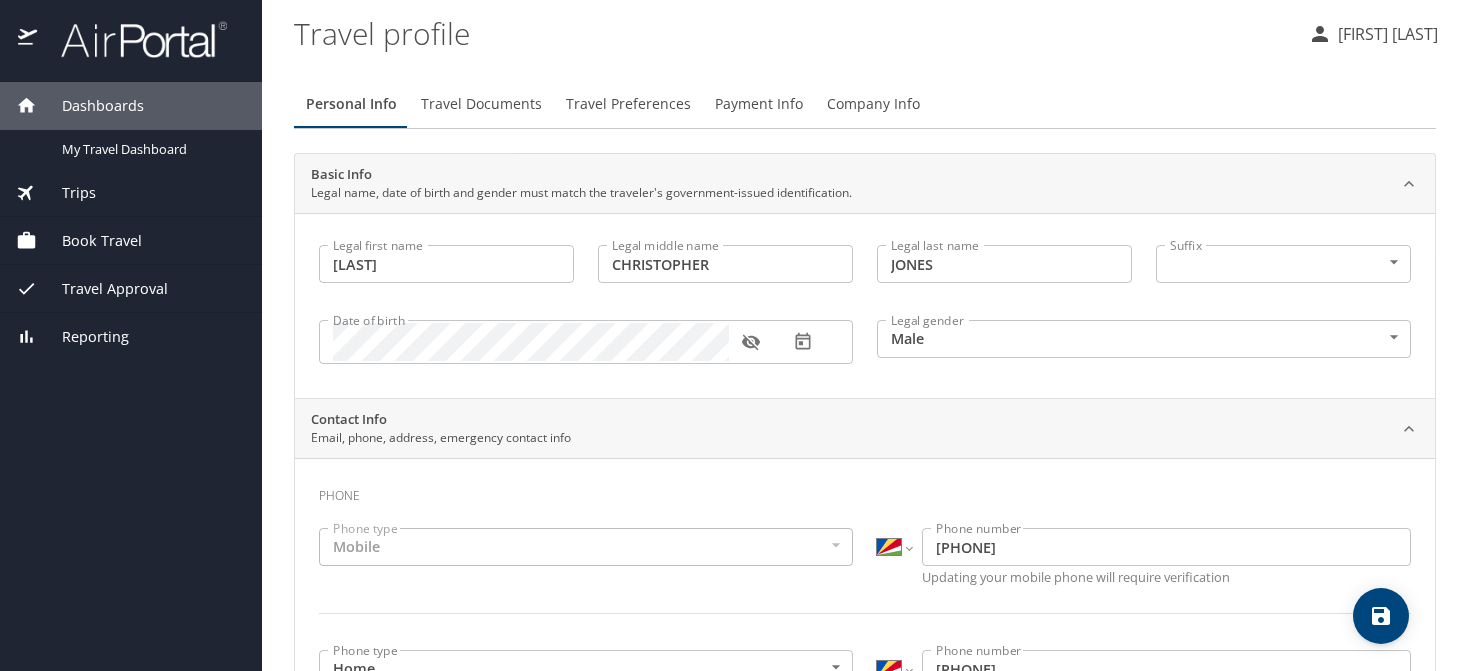 scroll, scrollTop: 0, scrollLeft: 0, axis: both 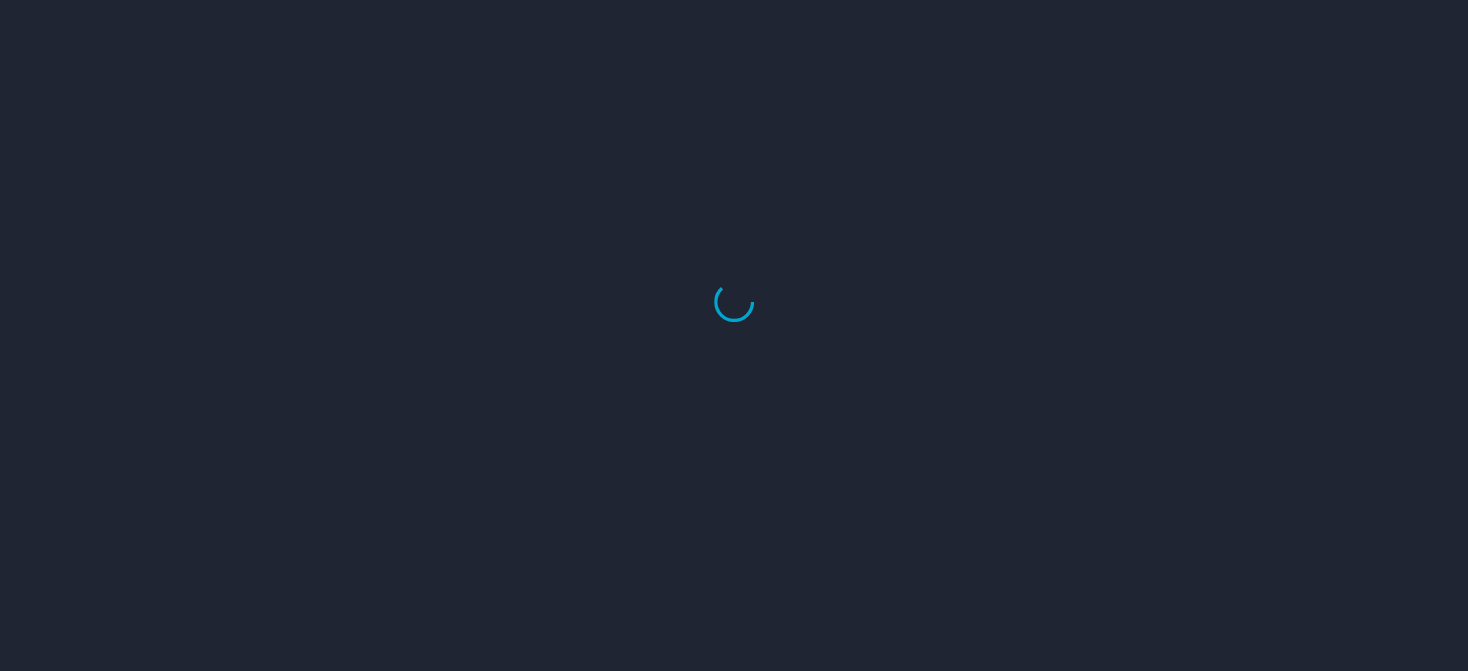 select on "US" 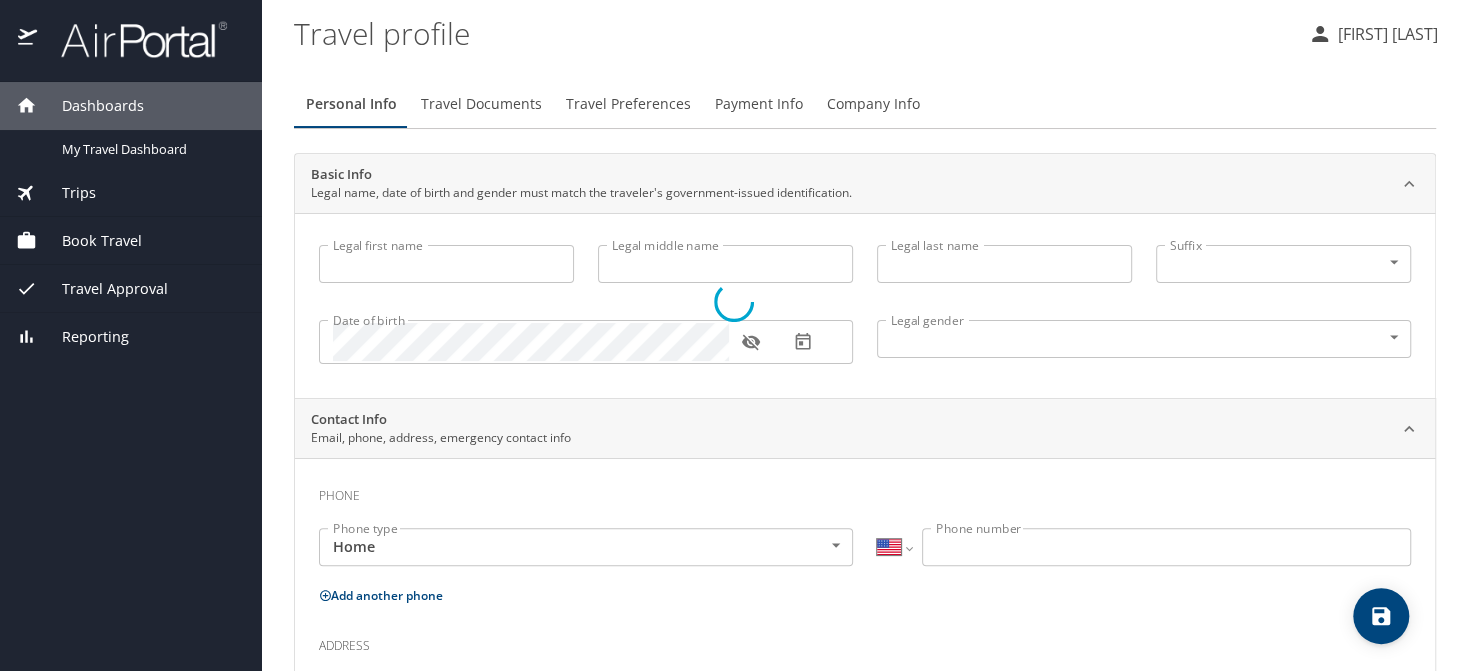 type on "[FIRST]" 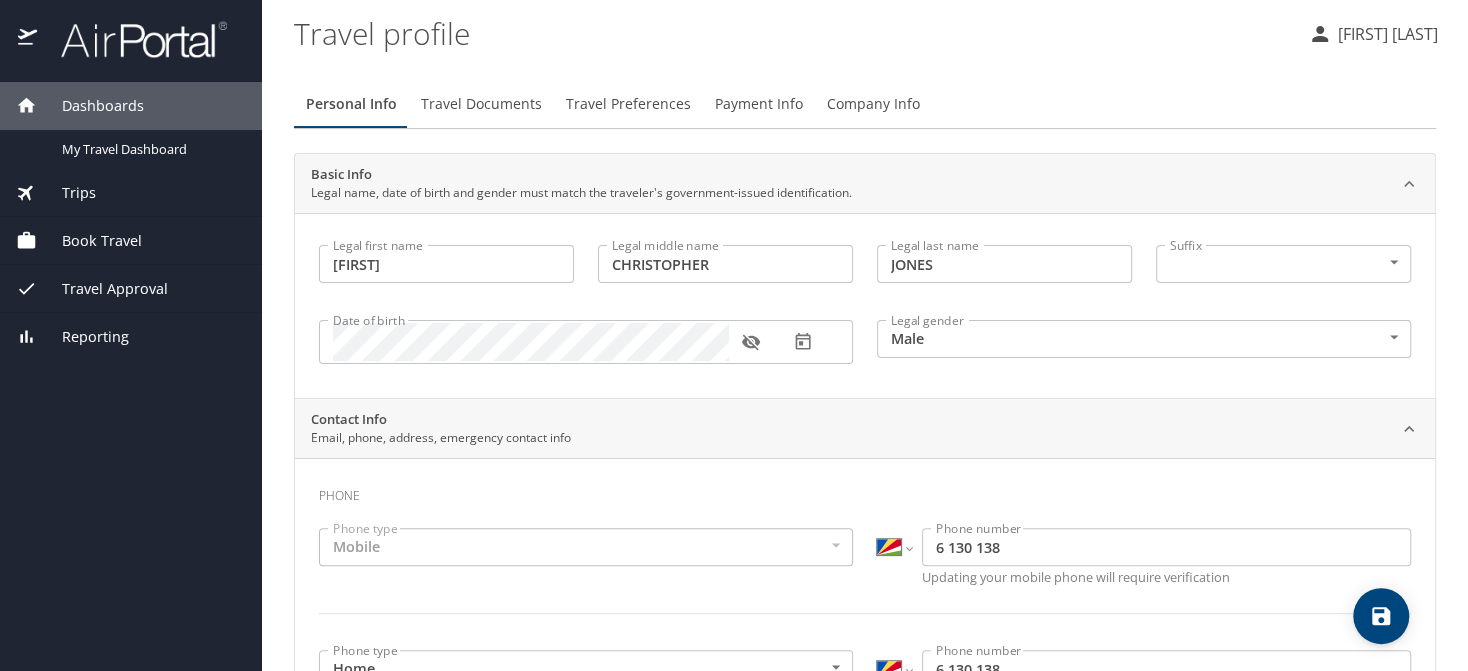 click on "Payment Info" at bounding box center (759, 104) 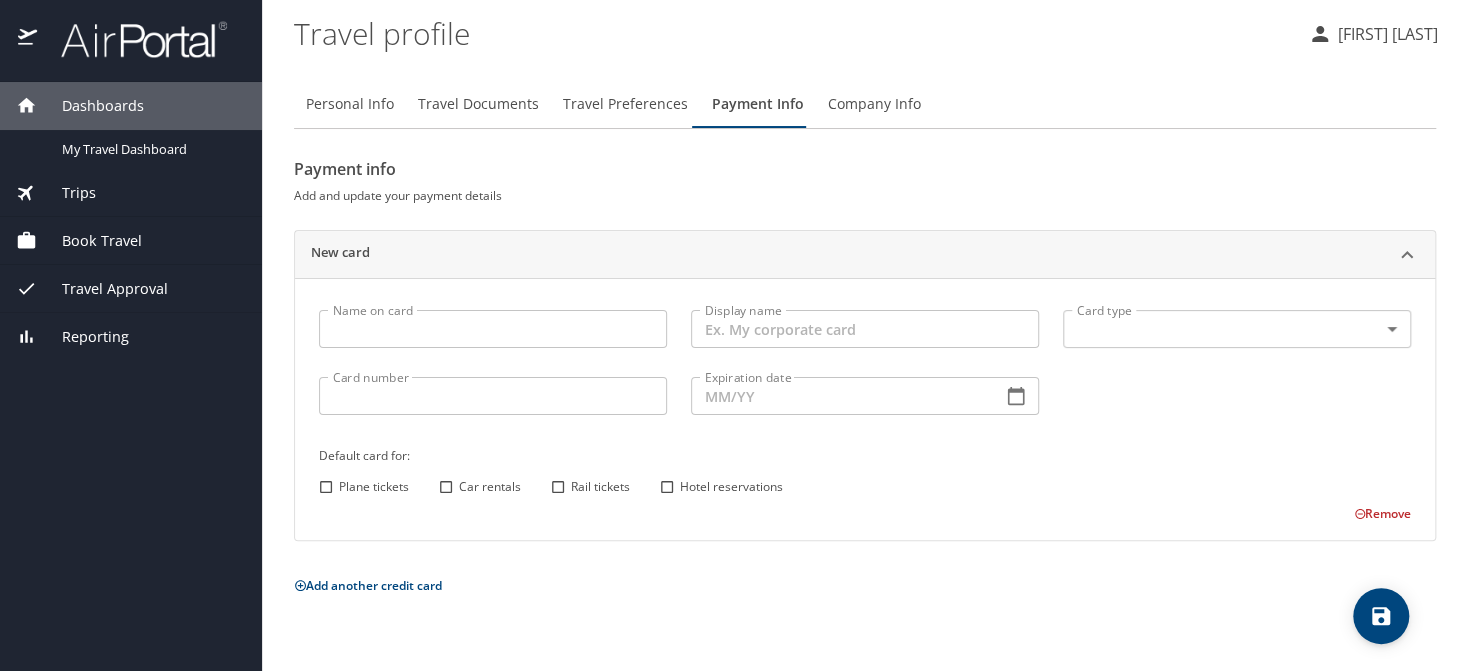 click on "Name on card" at bounding box center (493, 329) 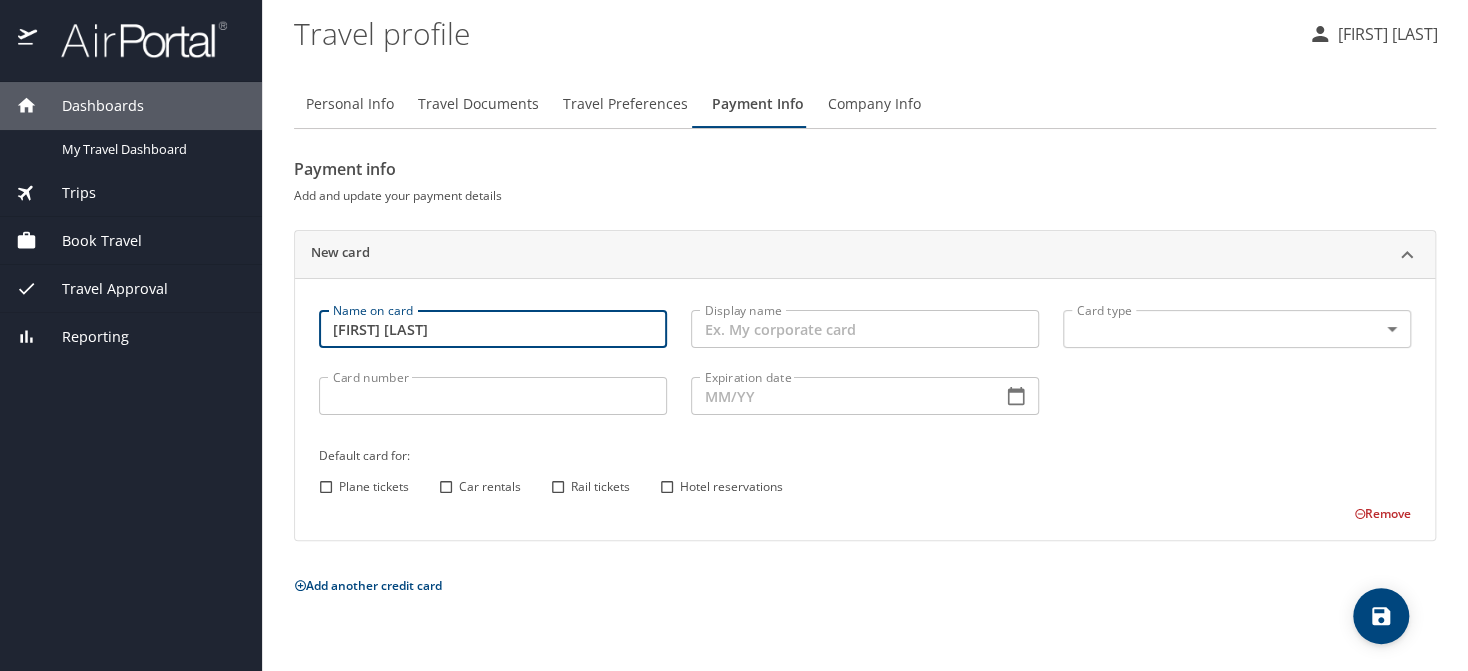 type on "[NAME] [NAME]" 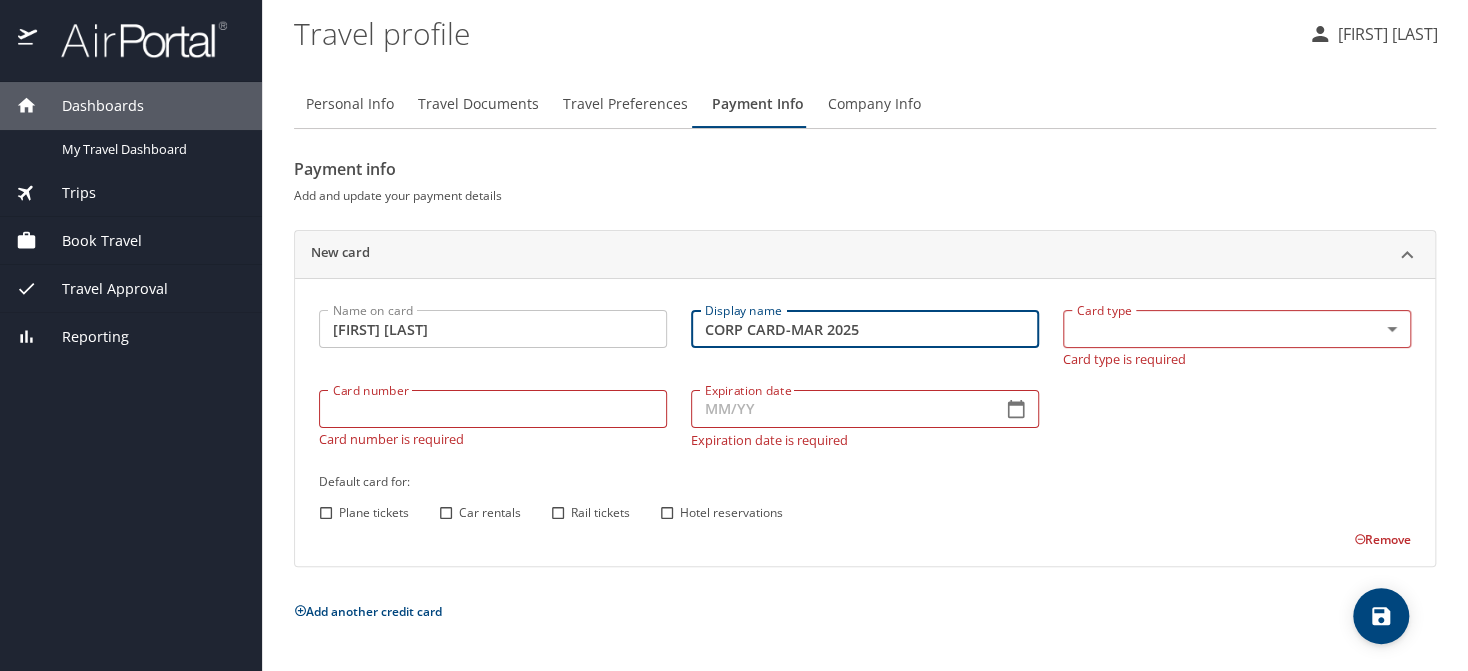 type on "CORP CARD-MAR 2025" 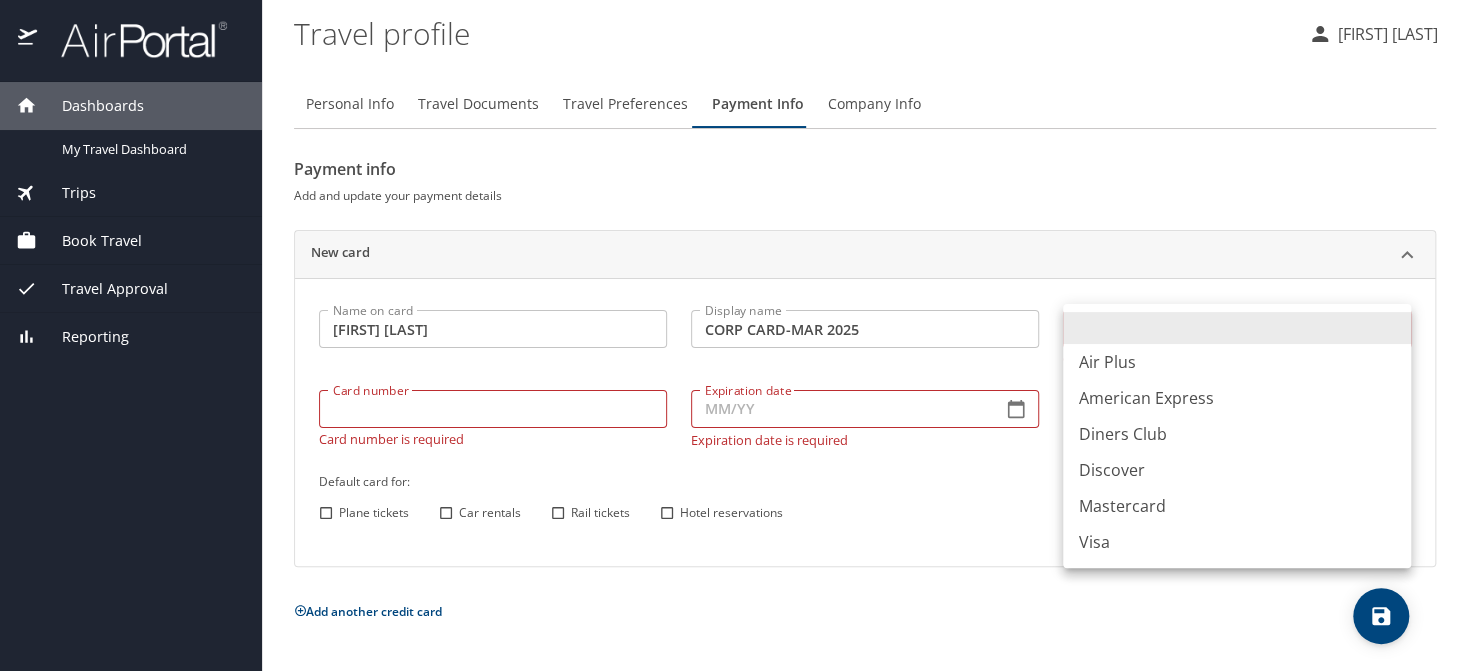 click on "Dashboards My Travel Dashboard Trips Current / Future Trips Past Trips Trips Missing Hotel Book Travel Approval Request (Beta) Travel Approval Pending Trip Approvals Approved Trips Canceled Trips Approvals (Beta) Reporting Travel profile RYAN JONES Personal Info Travel Documents Travel Preferences Payment Info Company Info Payment info Add and update your payment details New card   Name on card RYAN JONES Name on card   Display name CORP CARD-MAR 2025 Display name   Card type ​ Card type Card type is required   Card number Card number Card number is required Expiration date Expiration date Expiration date is required Default card for: Plane tickets Car rentals Rail tickets Hotel reservations  Remove  Add another credit card My settings Travel agency contacts View travel profile Give feedback Sign out Air Plus American Express Diners Club Discover Mastercard Visa" at bounding box center (734, 335) 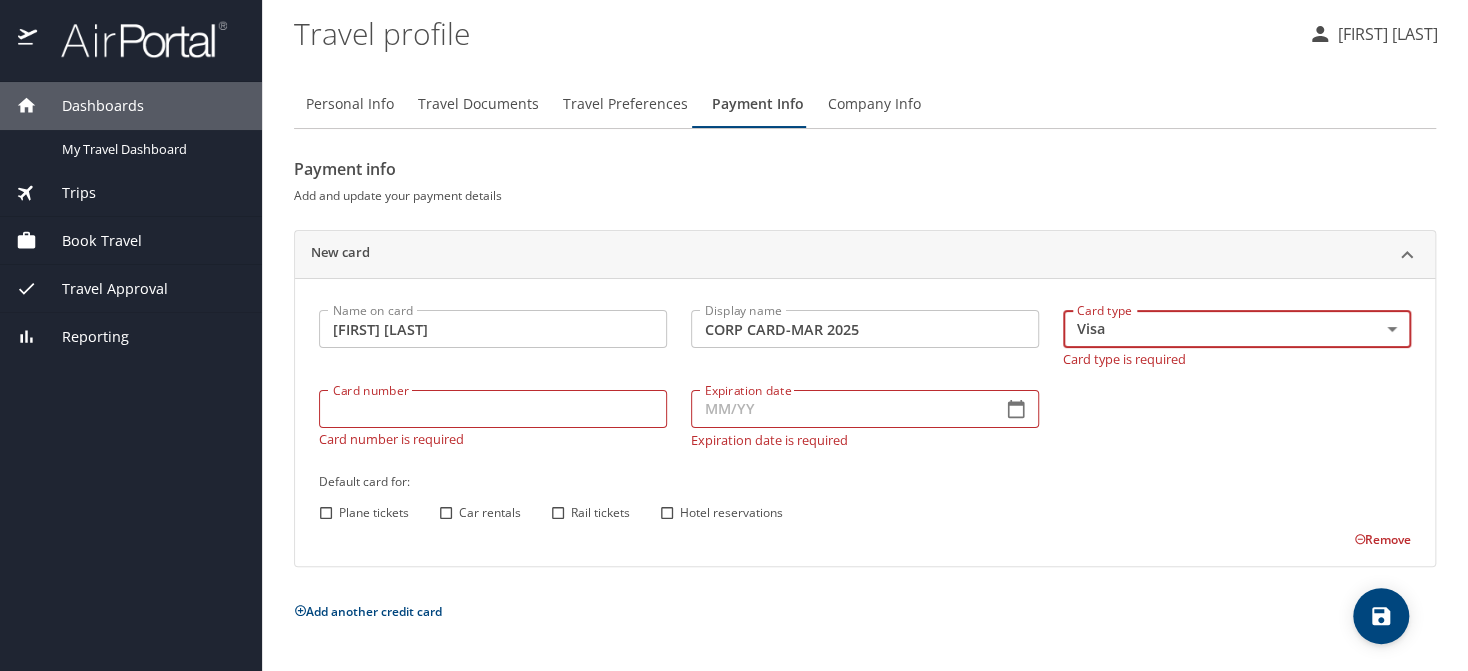 click on "Card number Card number Card number is required" at bounding box center [493, 418] 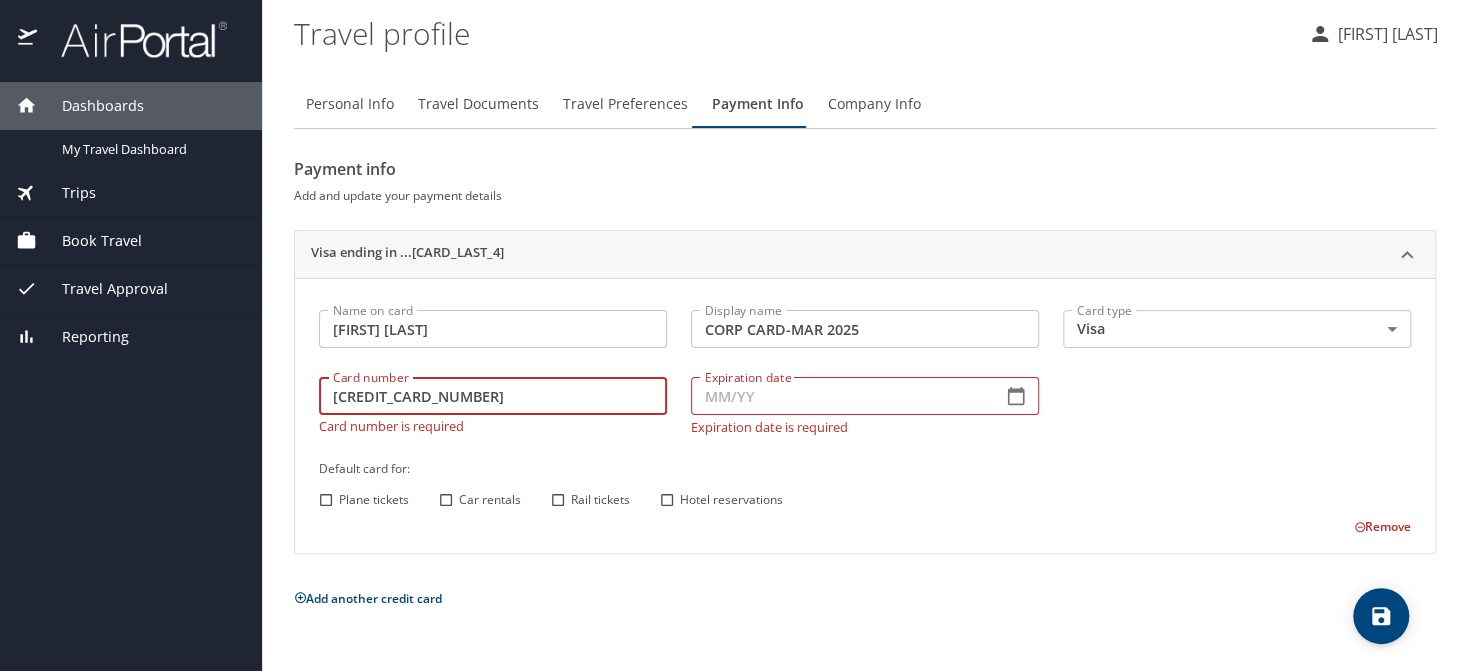 type on "4808019004683096" 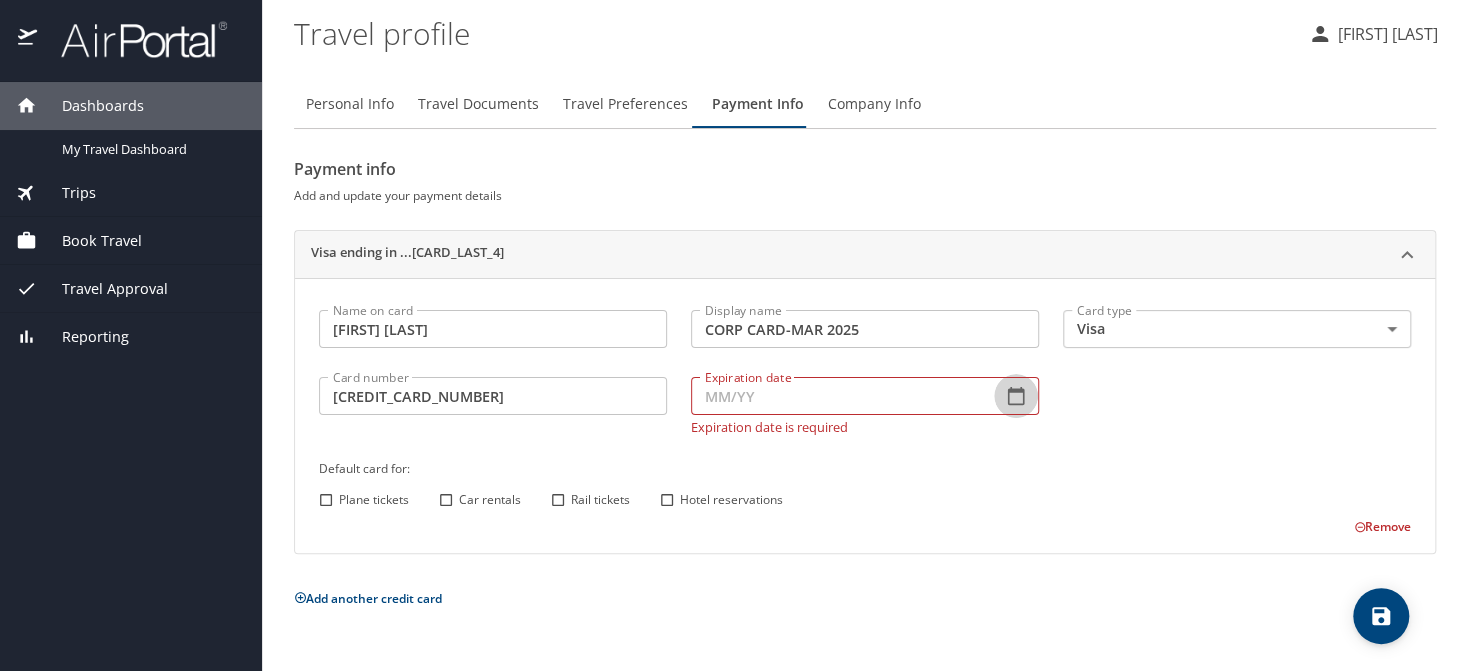 click 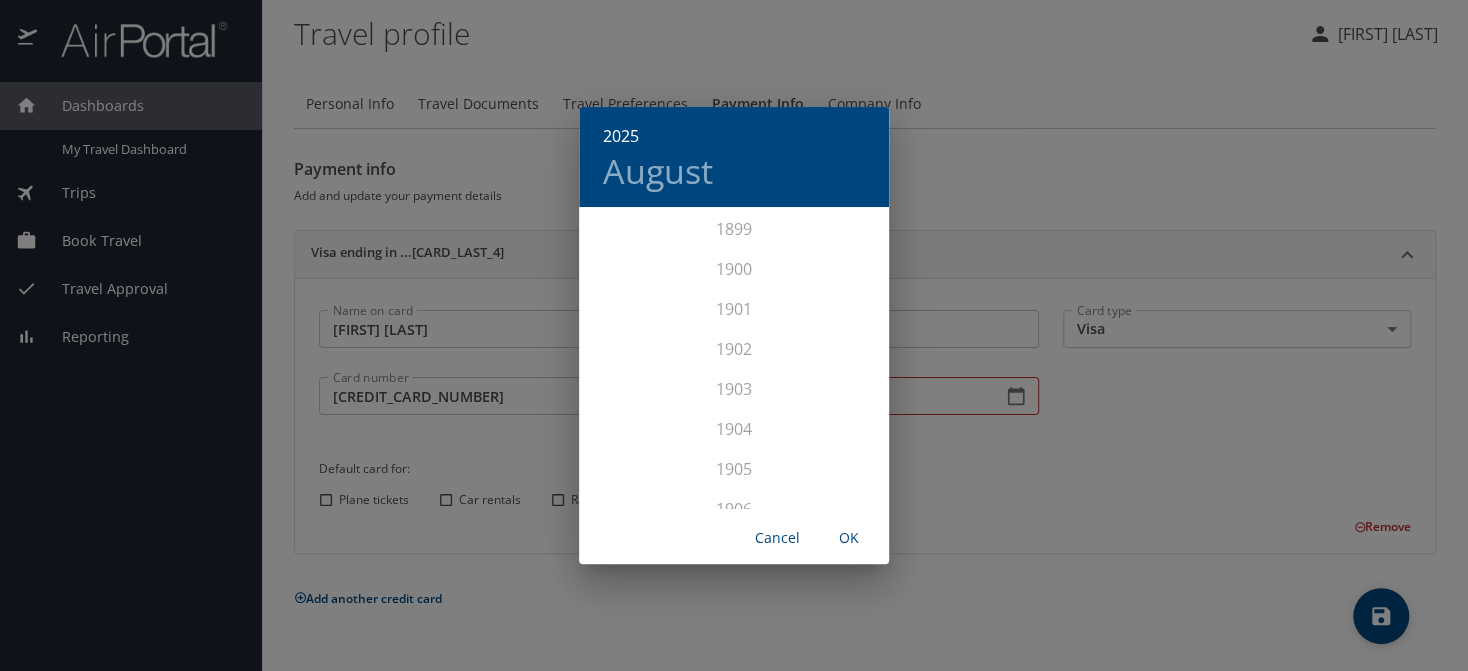 scroll, scrollTop: 4919, scrollLeft: 0, axis: vertical 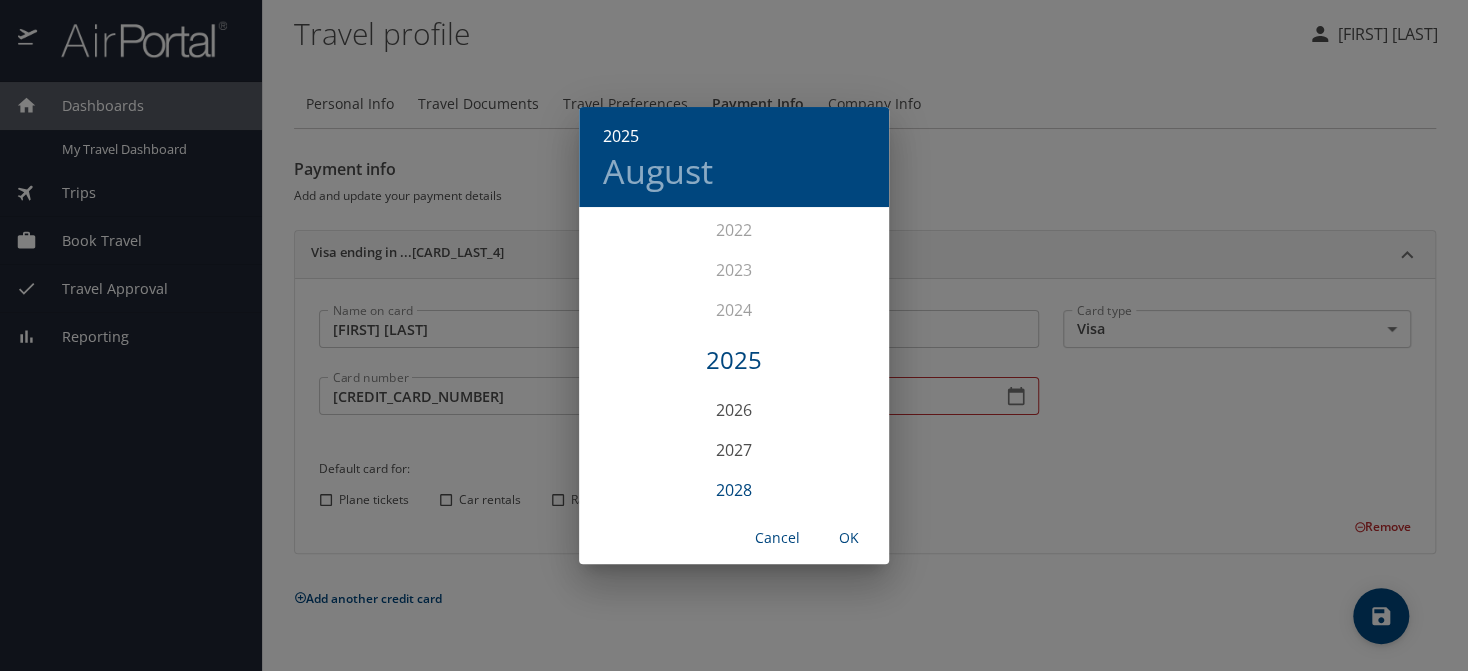 click on "2028" at bounding box center [734, 490] 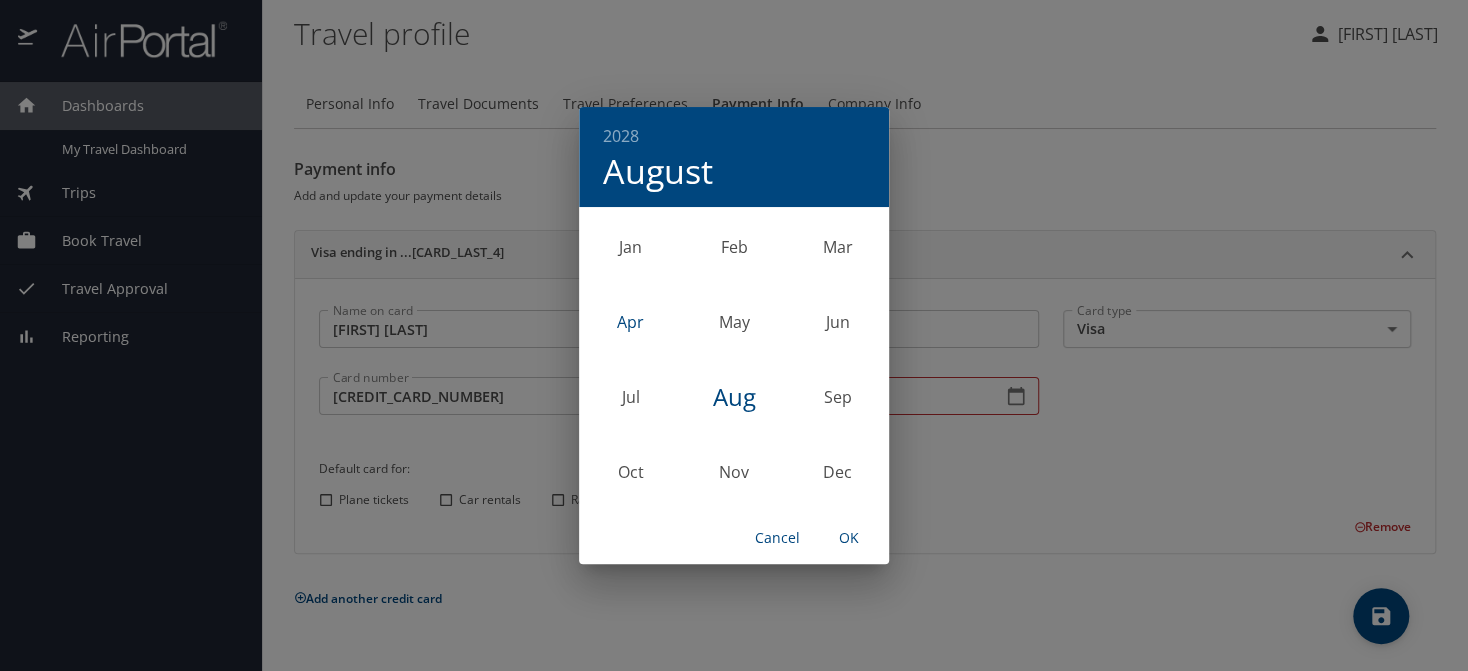 click on "Apr" at bounding box center [630, 321] 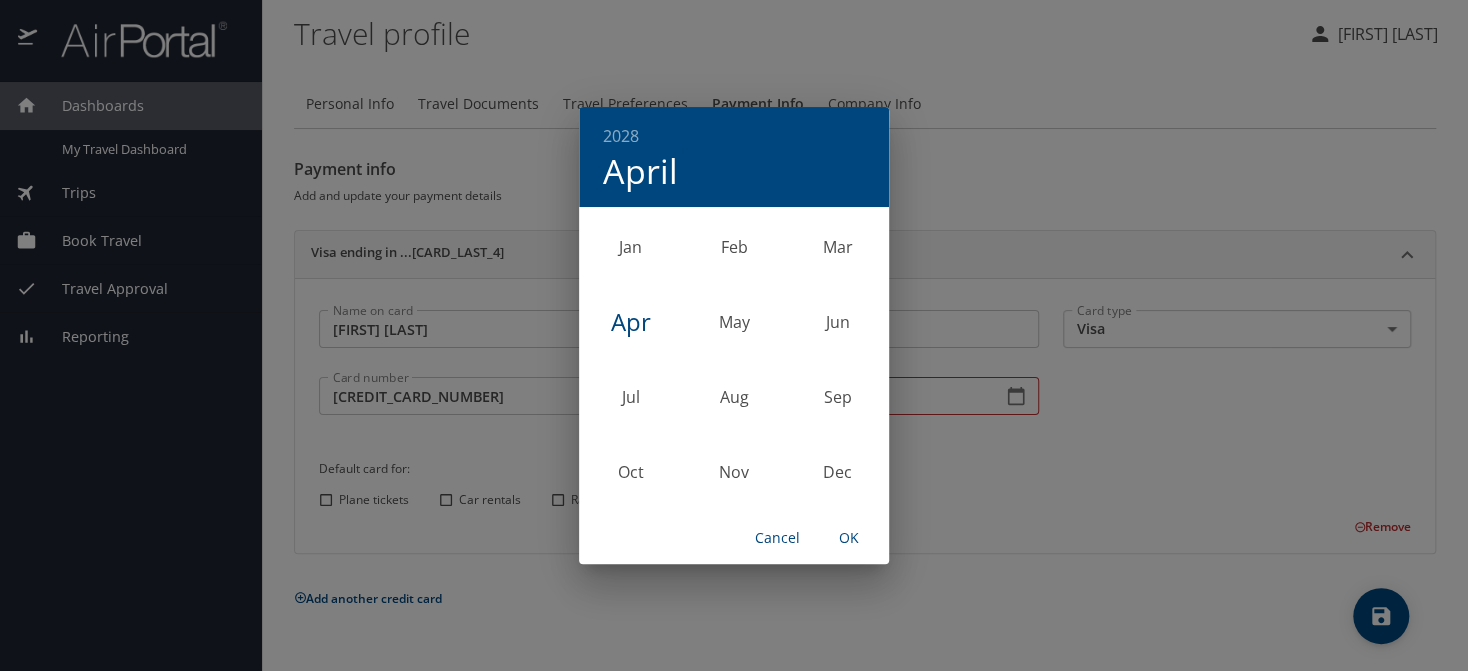 click on "OK" at bounding box center [849, 538] 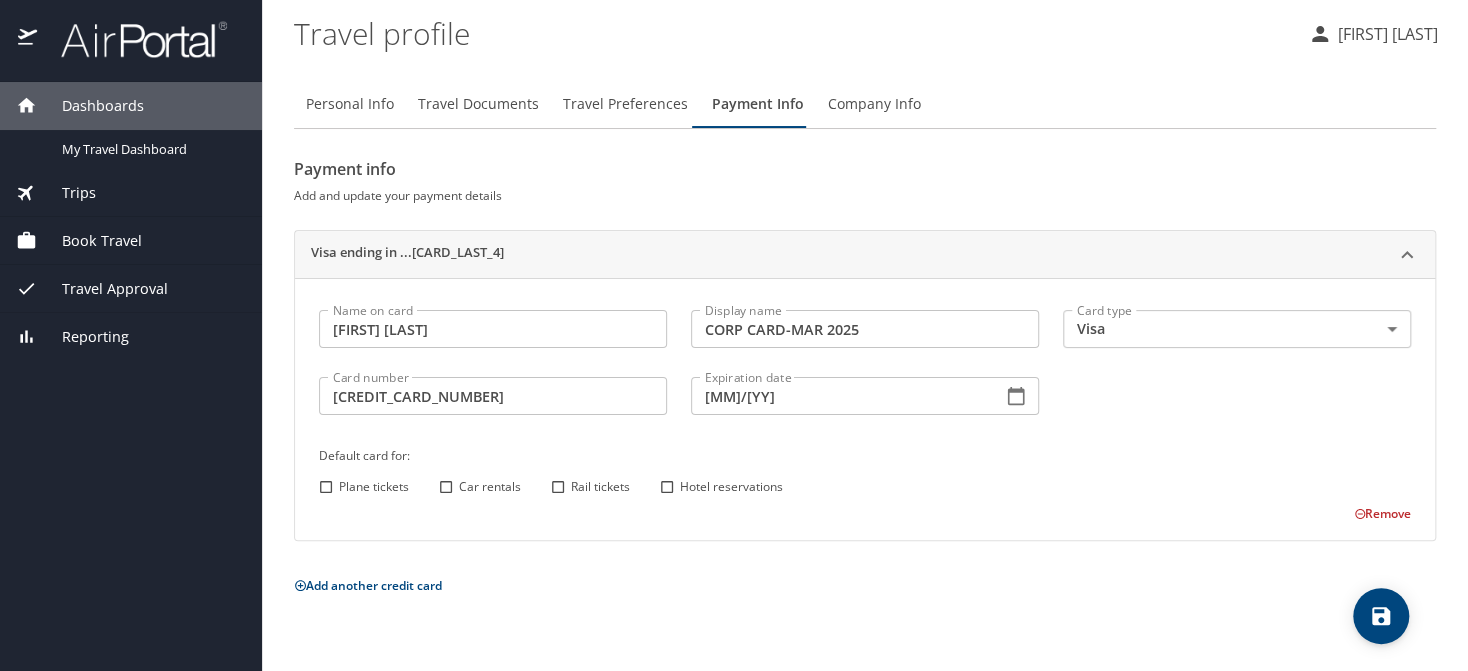 click on "Plane tickets" at bounding box center (374, 487) 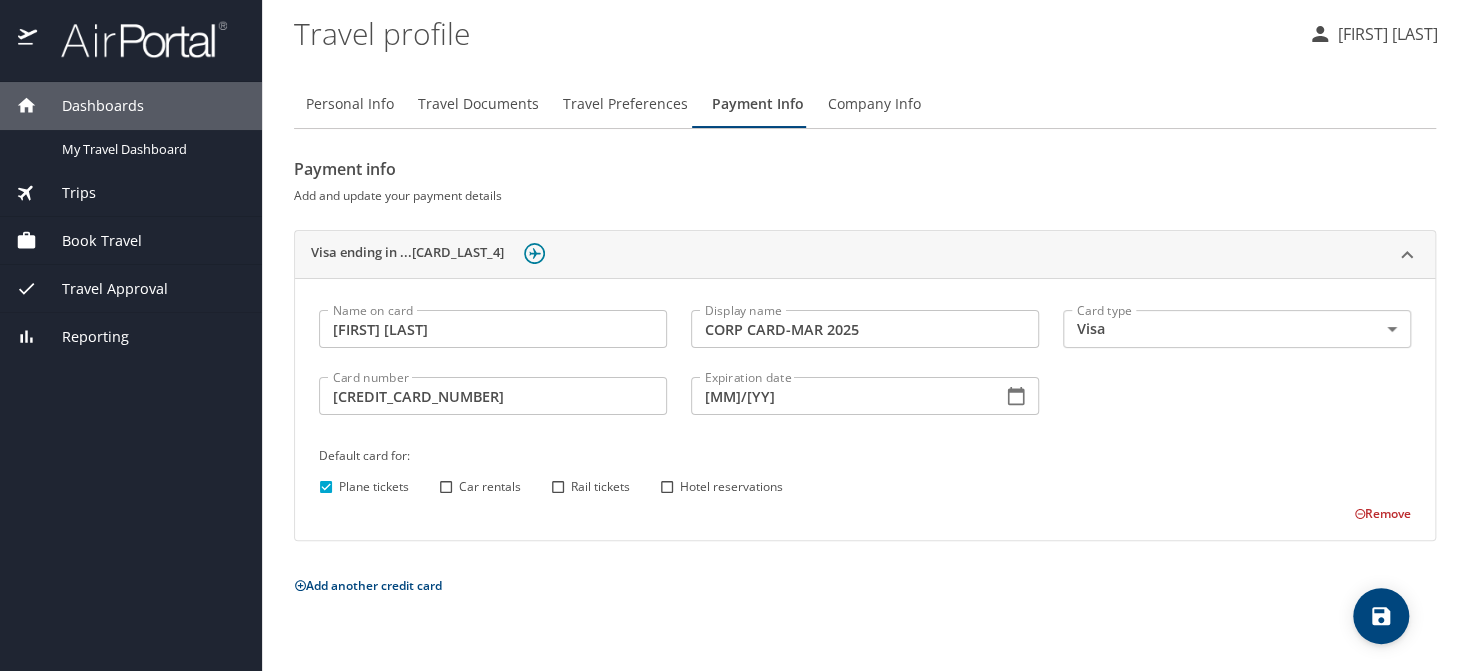 drag, startPoint x: 462, startPoint y: 484, endPoint x: 477, endPoint y: 484, distance: 15 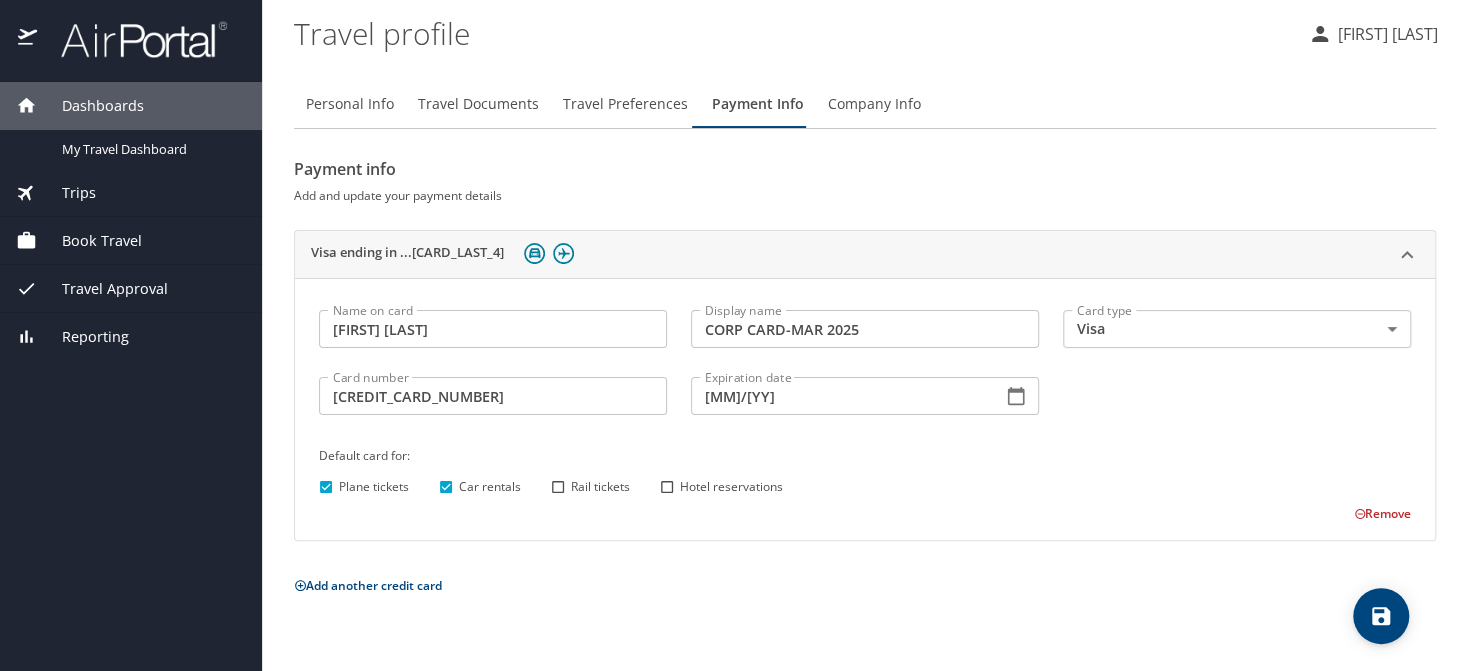 click on "Rail tickets" at bounding box center [600, 487] 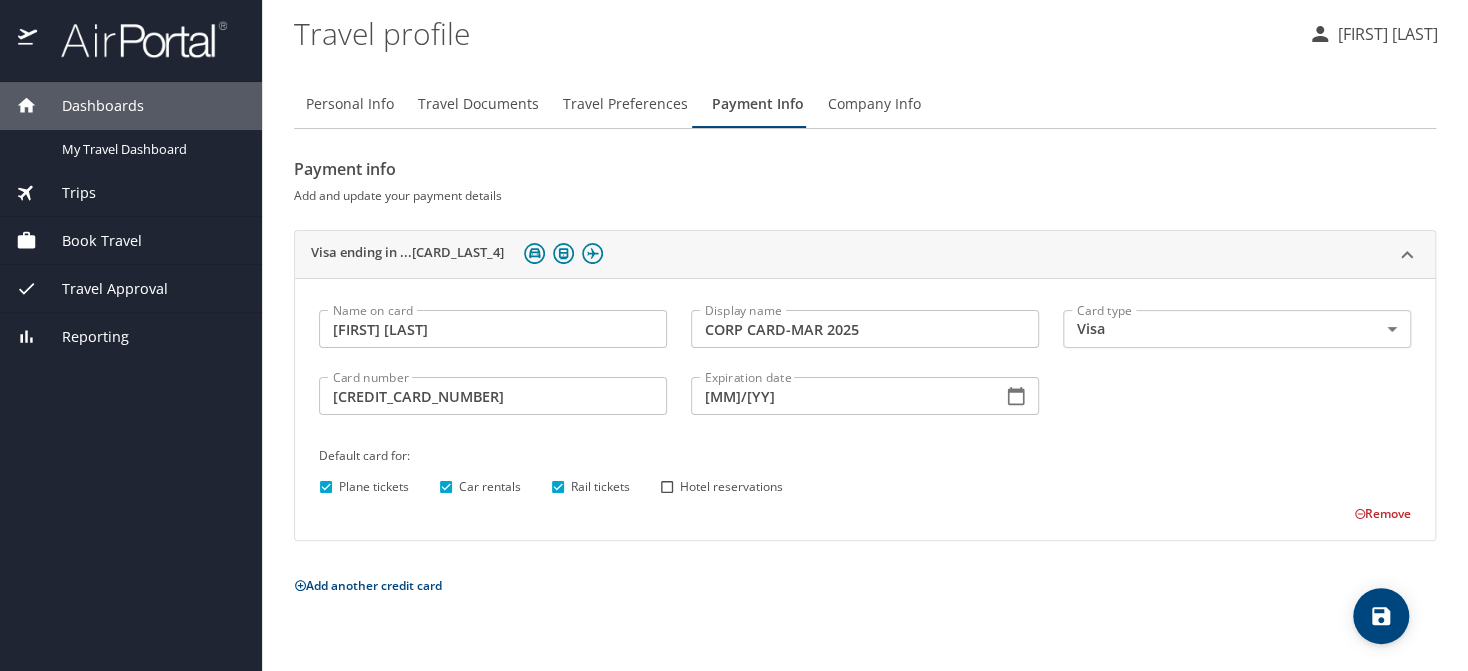 click on "Hotel reservations" at bounding box center (731, 487) 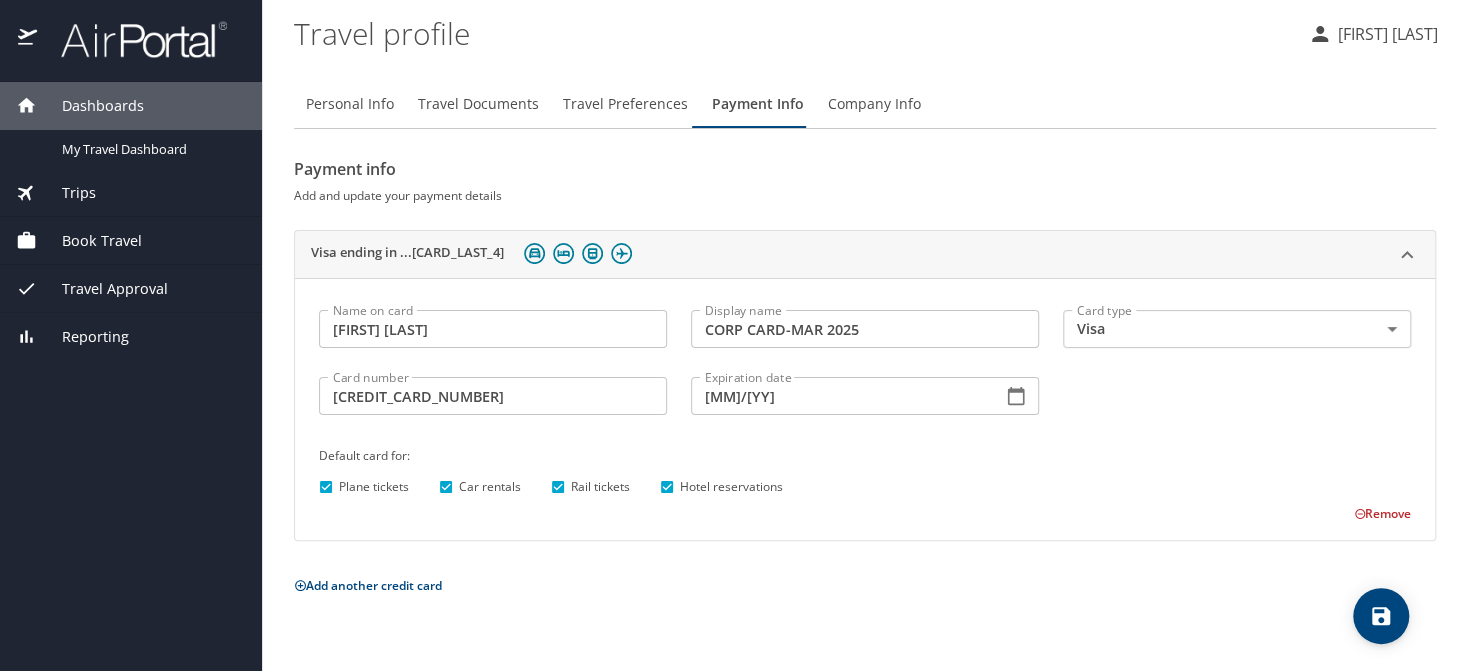 click 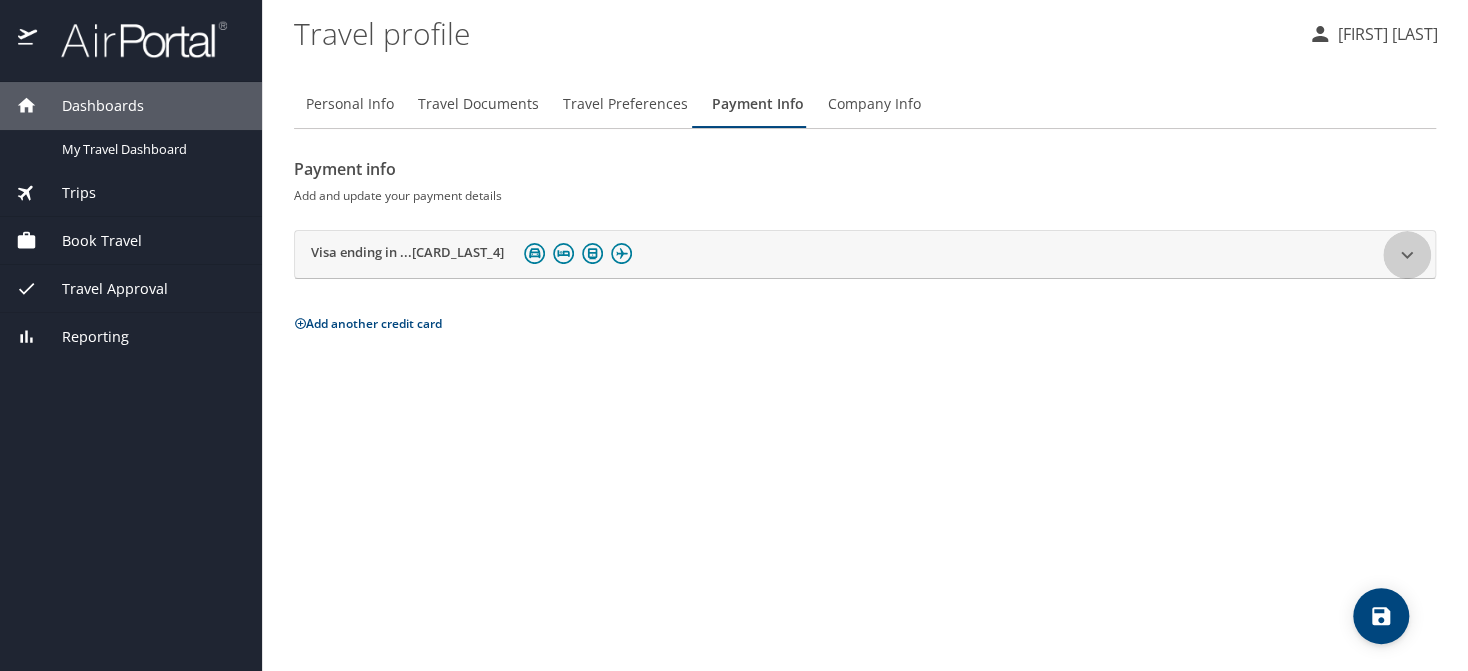 click 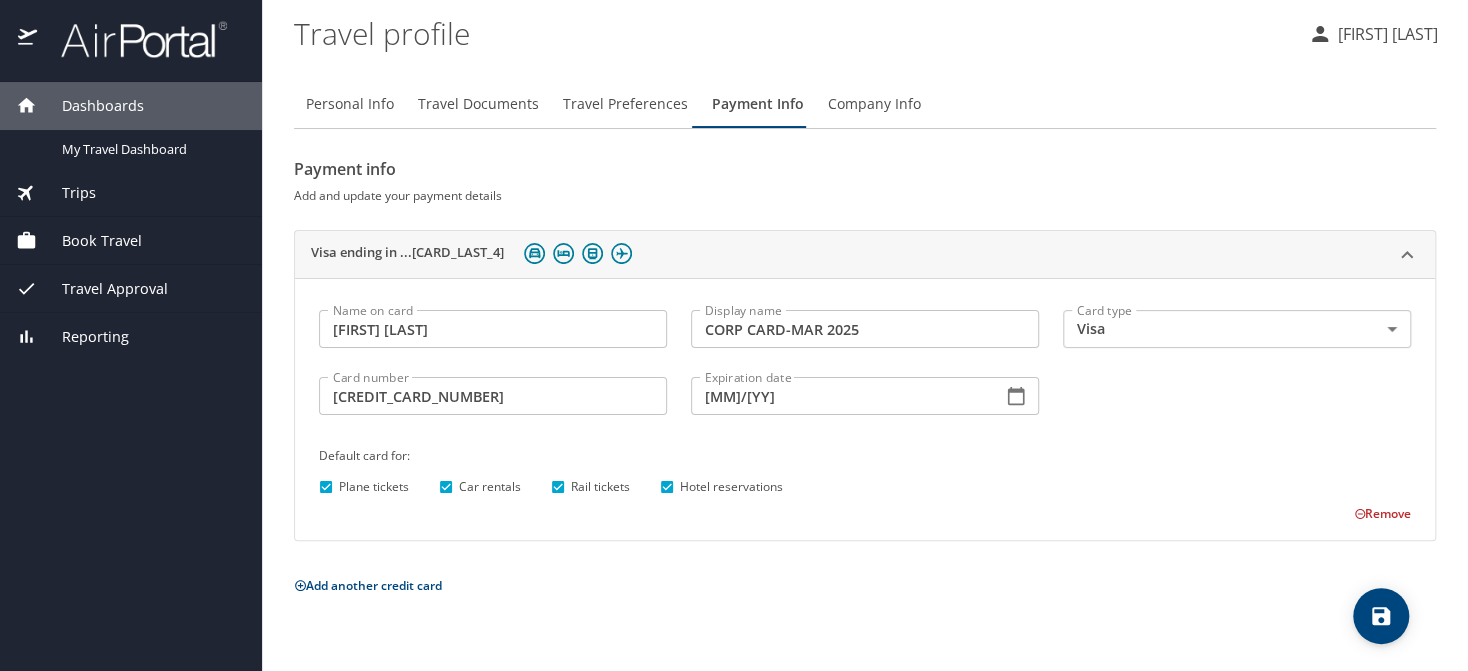 click 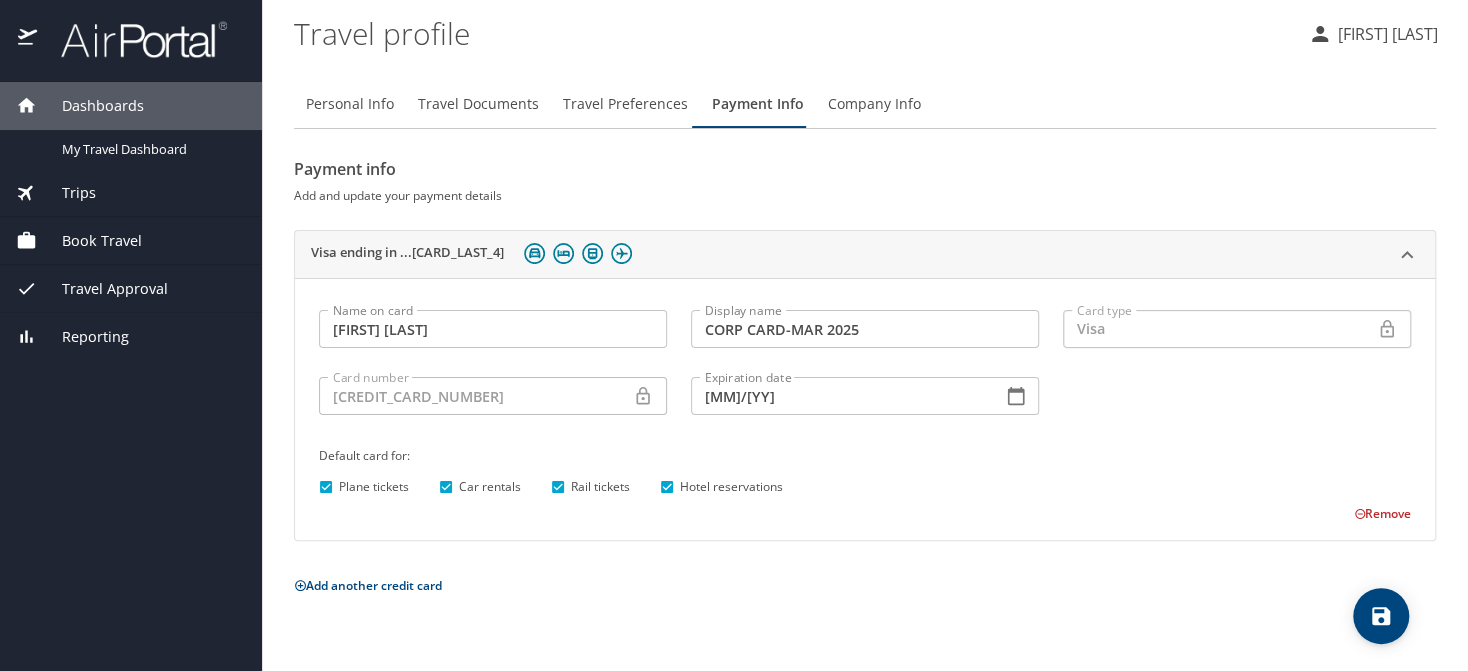 click on "Trips" at bounding box center (66, 193) 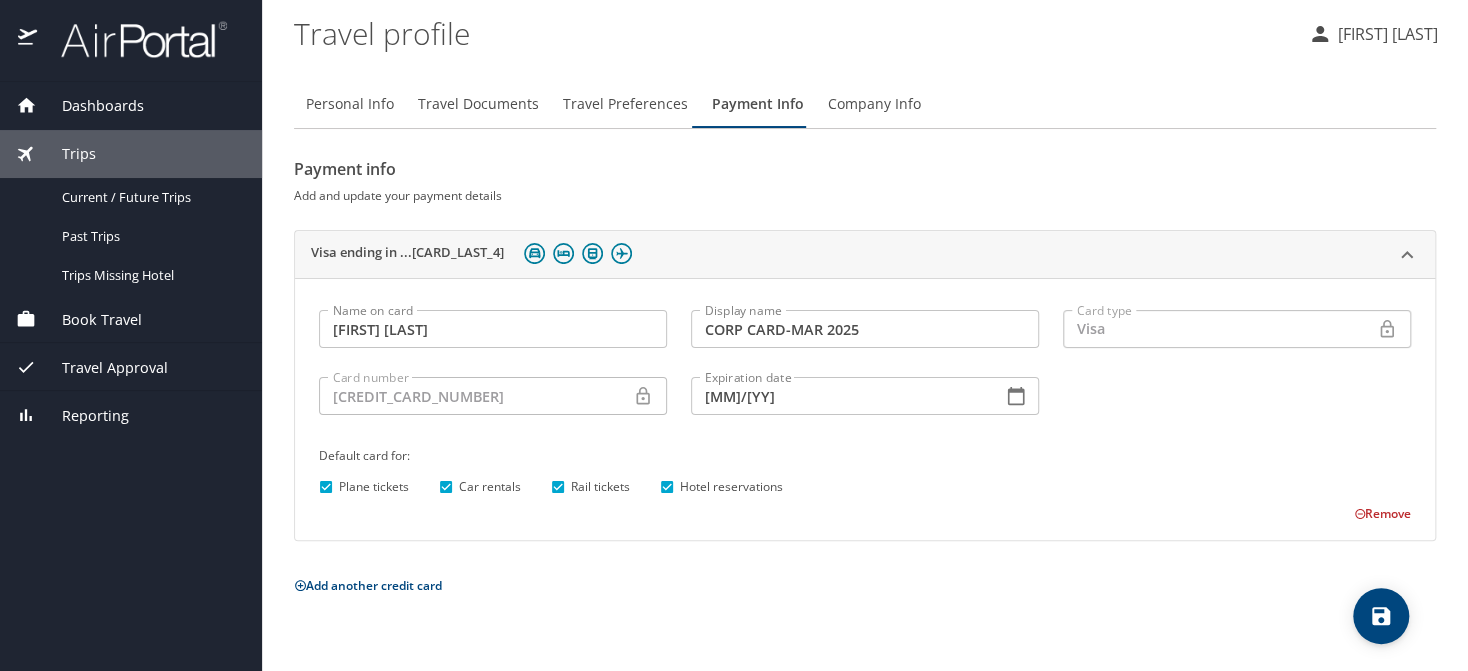 click on "Book Travel" at bounding box center [89, 320] 